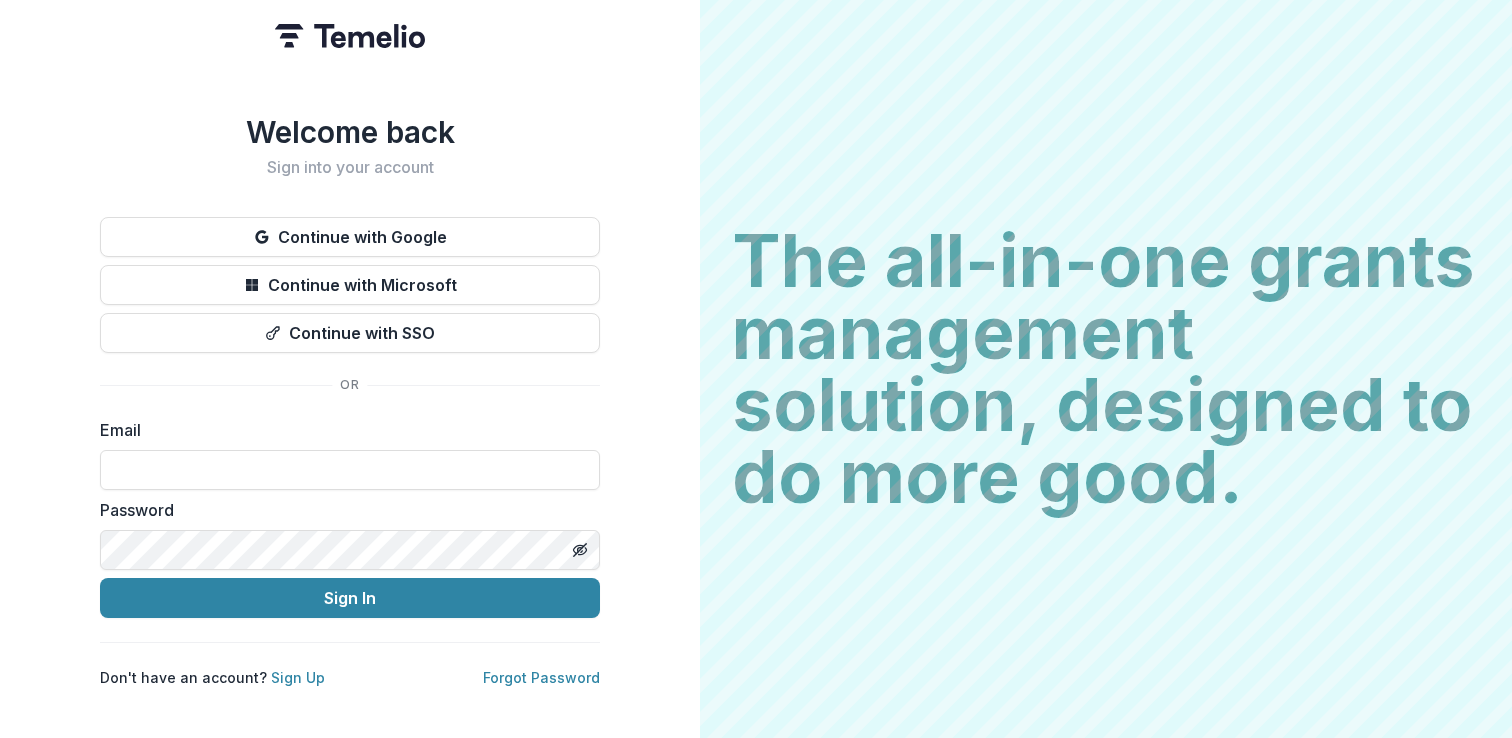 scroll, scrollTop: 0, scrollLeft: 0, axis: both 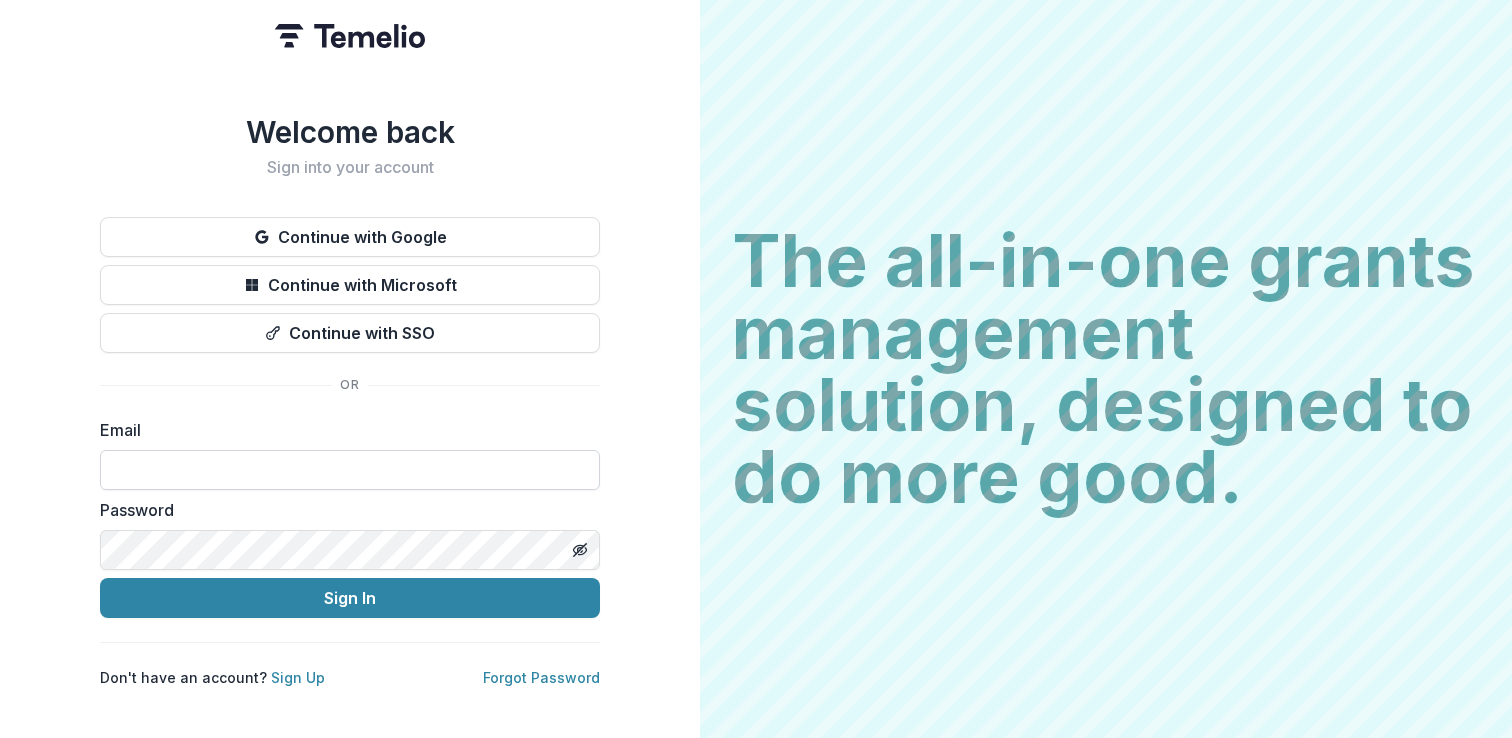 click at bounding box center (350, 470) 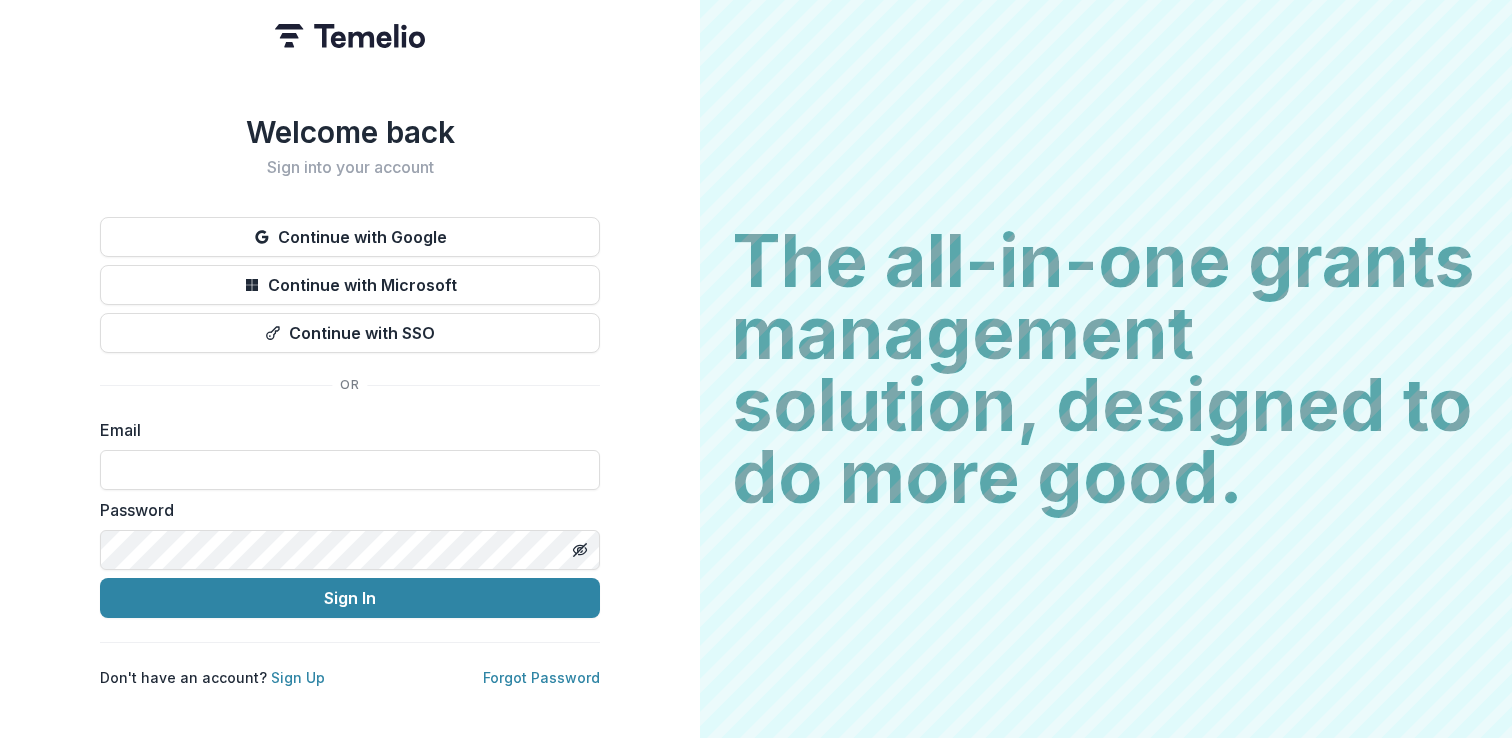 click on "Welcome back Sign into your account Continue with Google Continue with Microsoft Continue with SSO Email Password Sign In Don't have an account?   Sign Up Forgot Password" at bounding box center (350, 401) 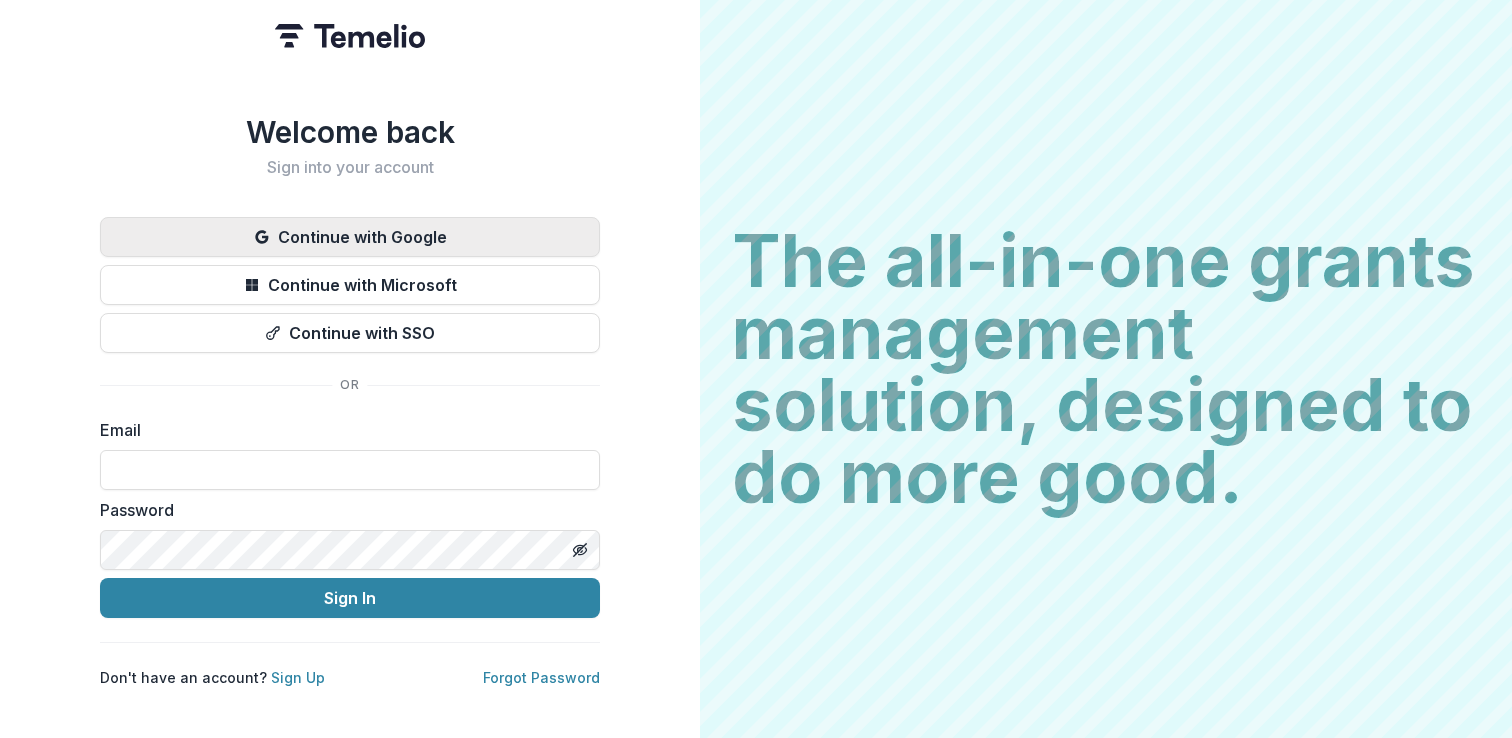 click on "Continue with Google" at bounding box center [350, 237] 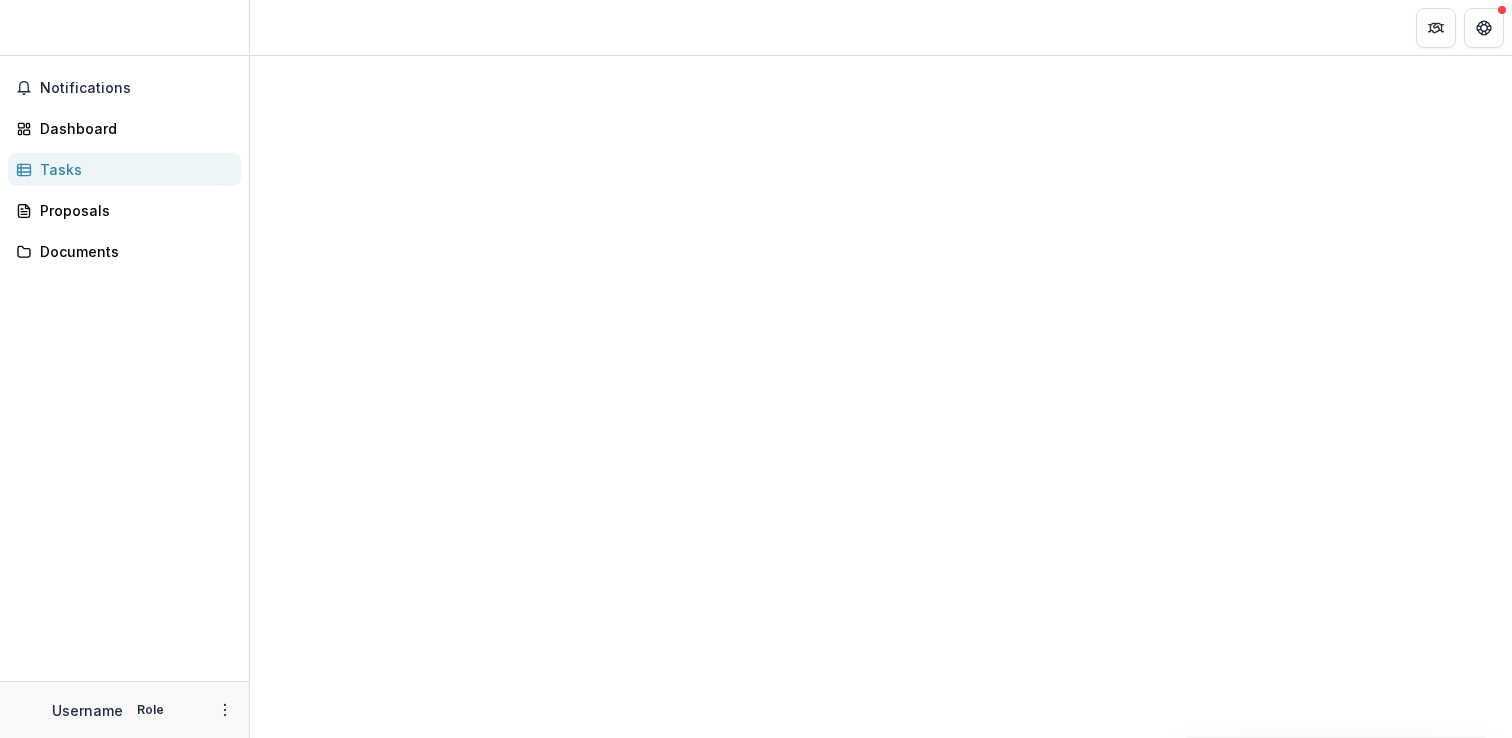 scroll, scrollTop: 0, scrollLeft: 0, axis: both 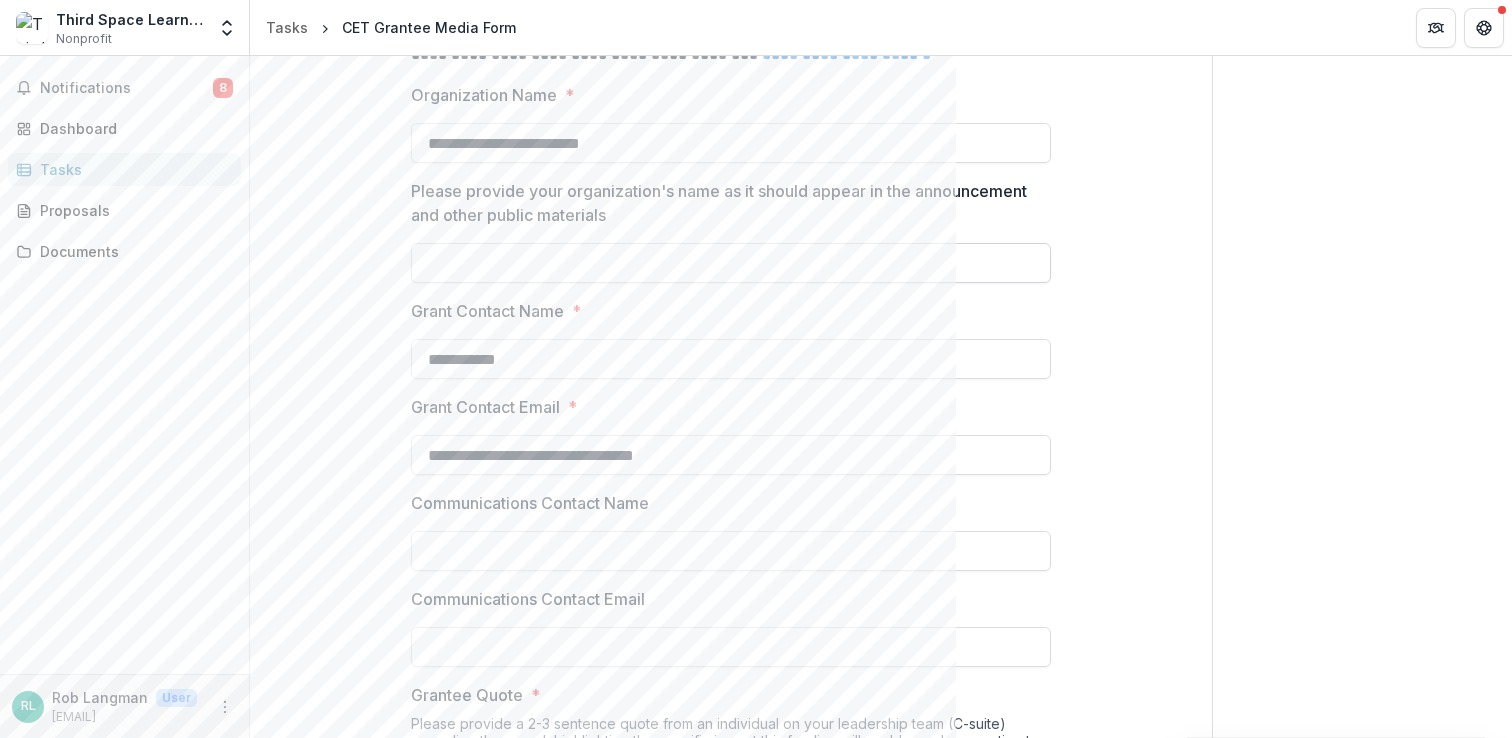 click on "Please provide your organization's name as it should appear in the announcement and other public materials" at bounding box center [731, 263] 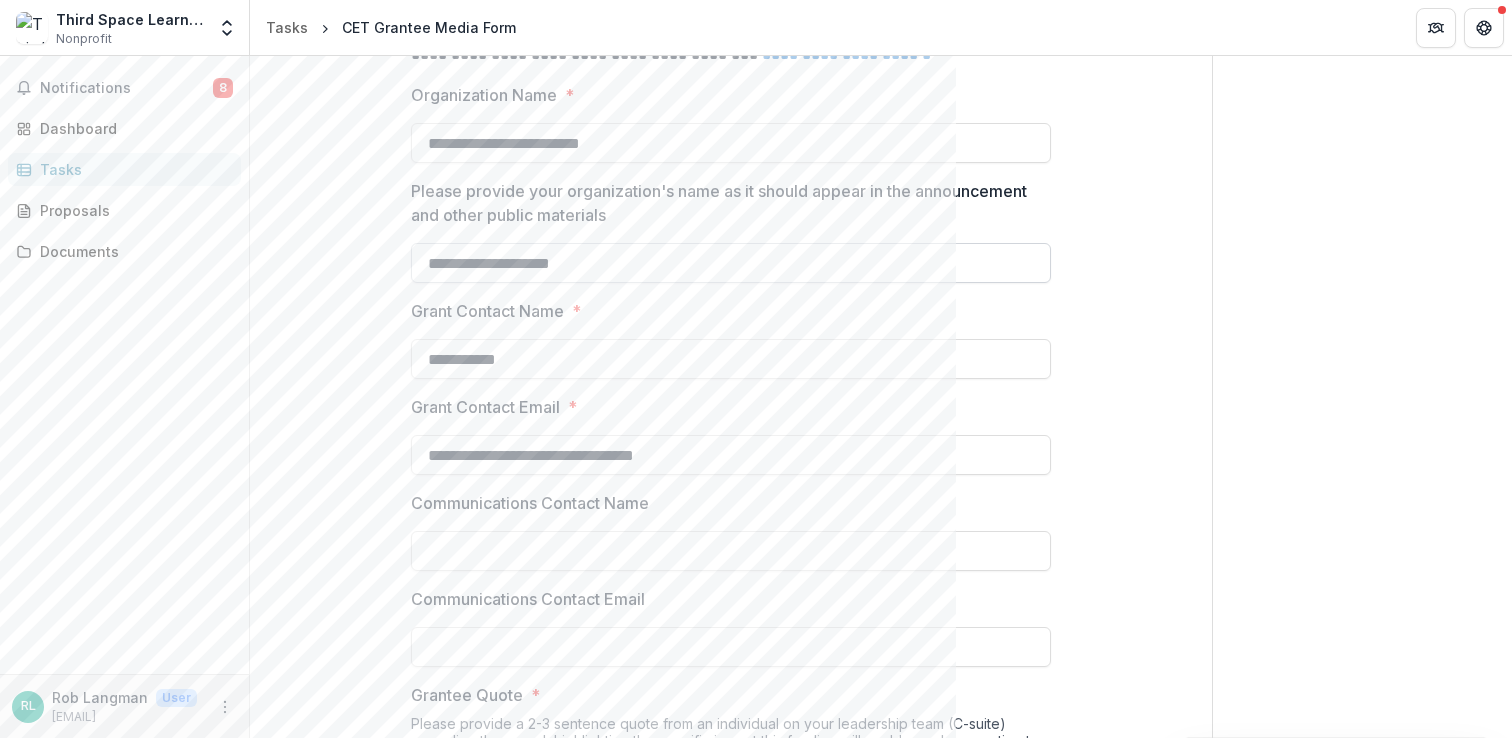type on "**********" 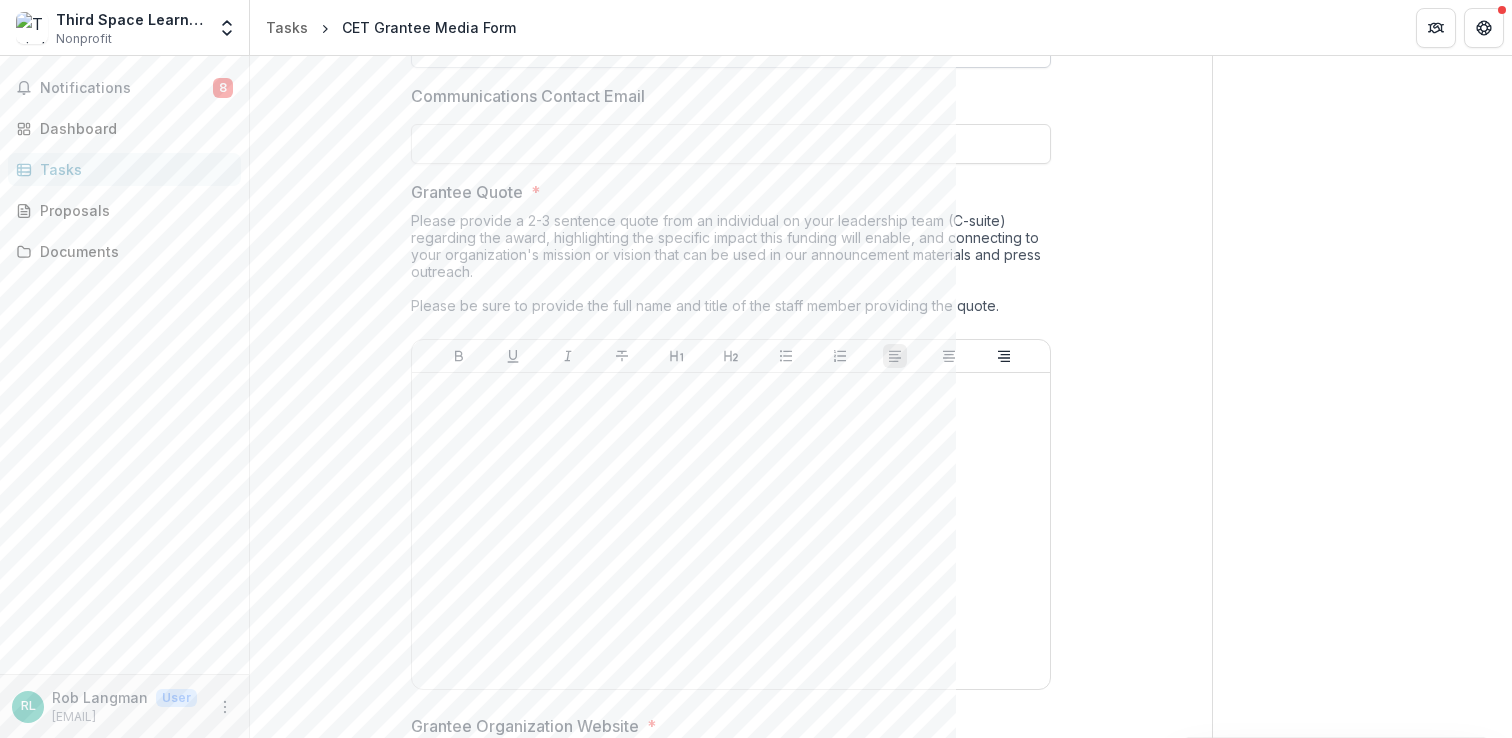 scroll, scrollTop: 996, scrollLeft: 0, axis: vertical 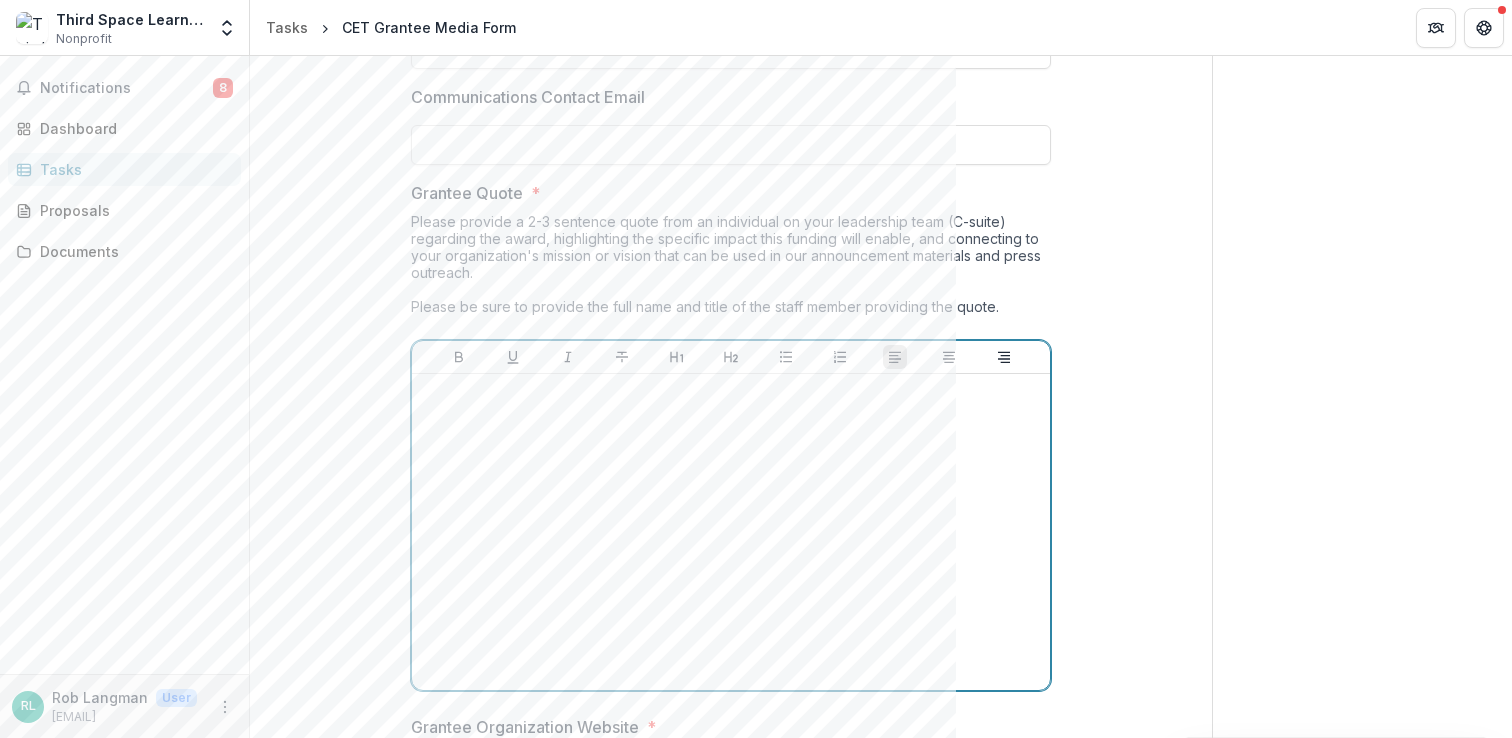 click at bounding box center (731, 532) 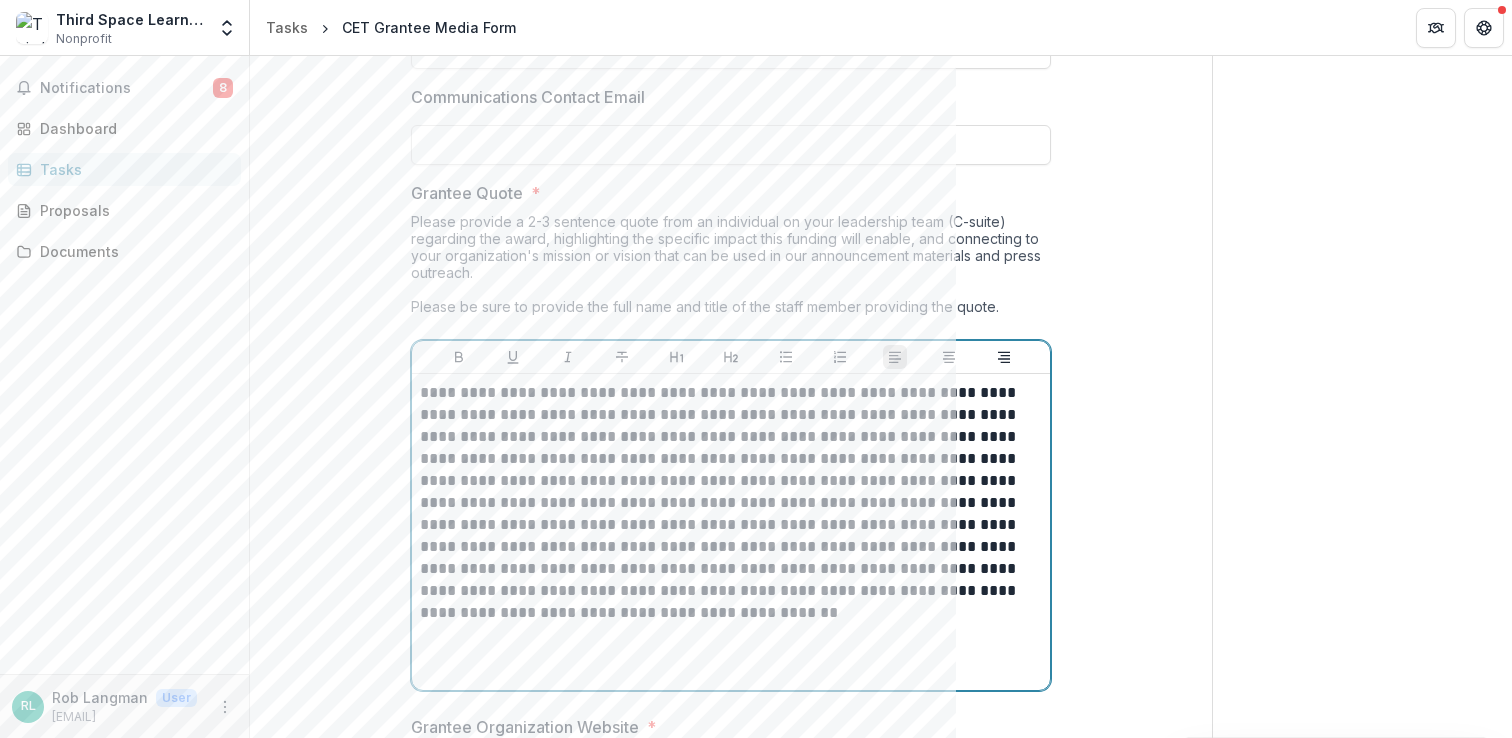 click on "**********" at bounding box center (731, 503) 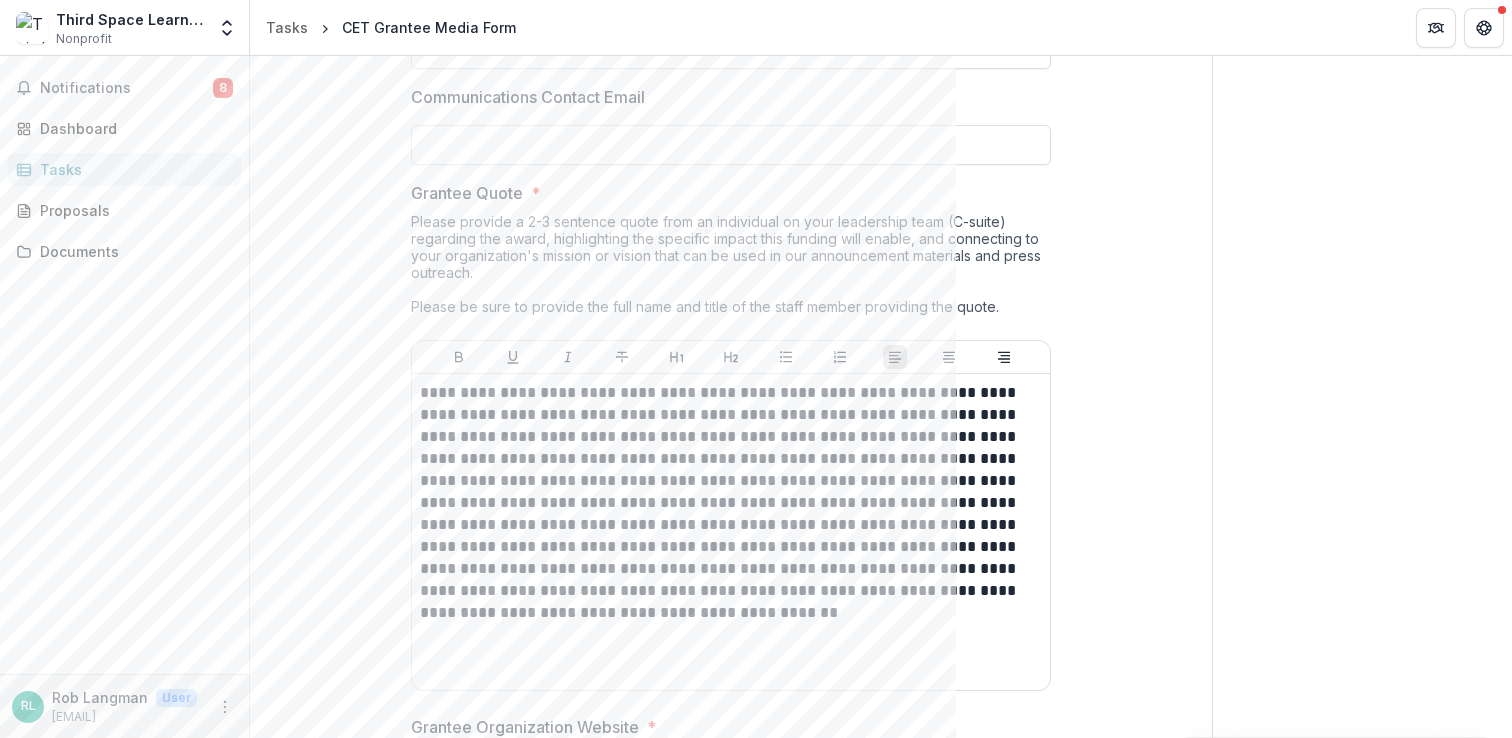 click on "**********" at bounding box center (731, 478) 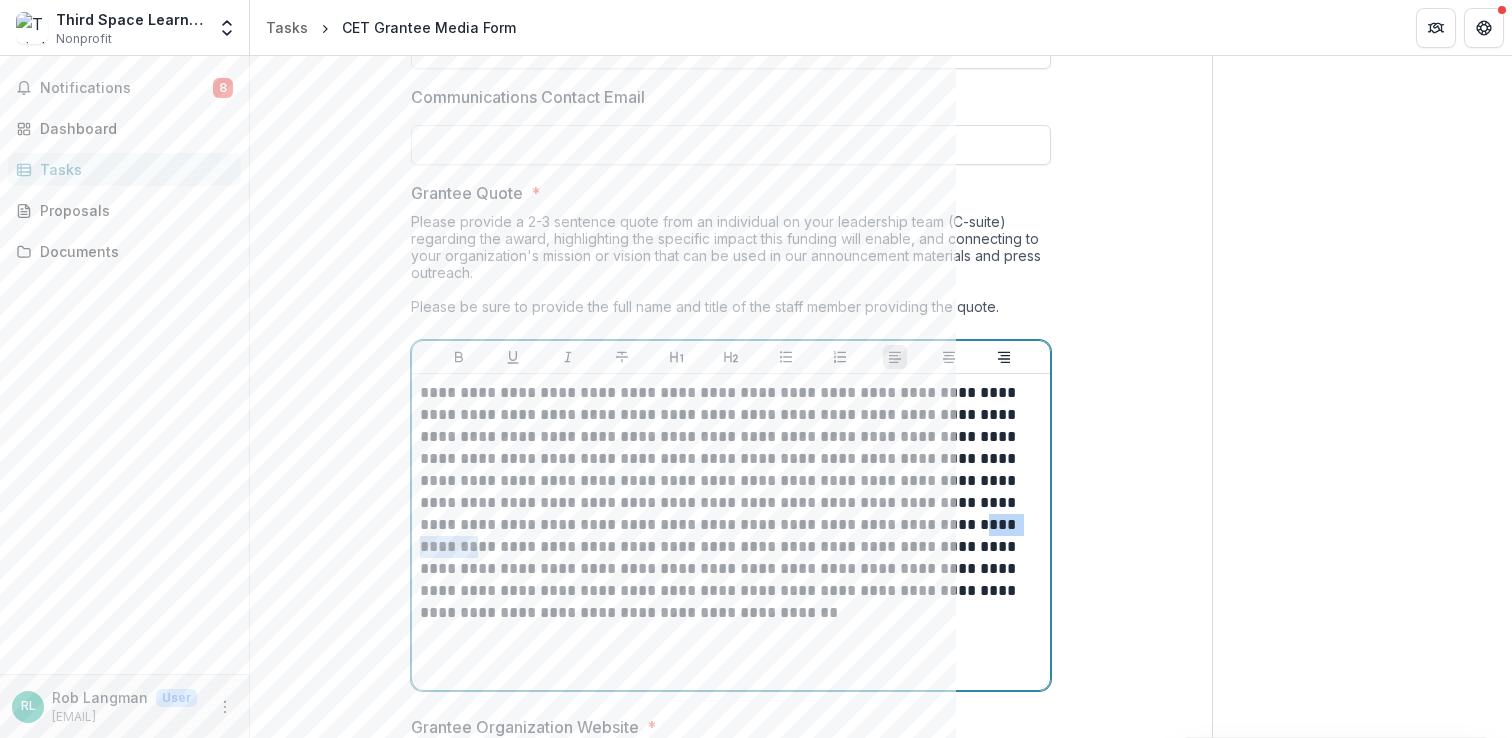 click on "**********" at bounding box center [731, 503] 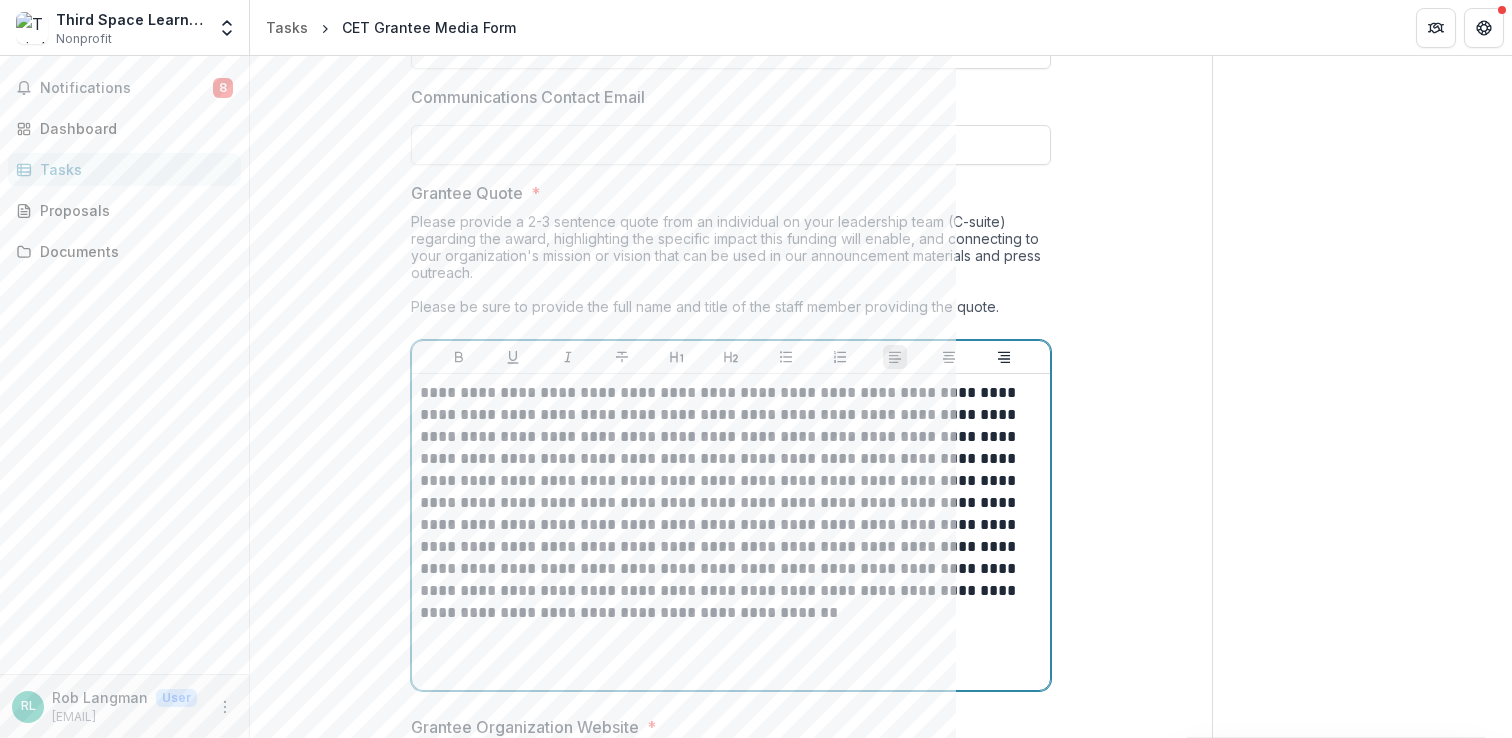 click on "**********" at bounding box center (731, 532) 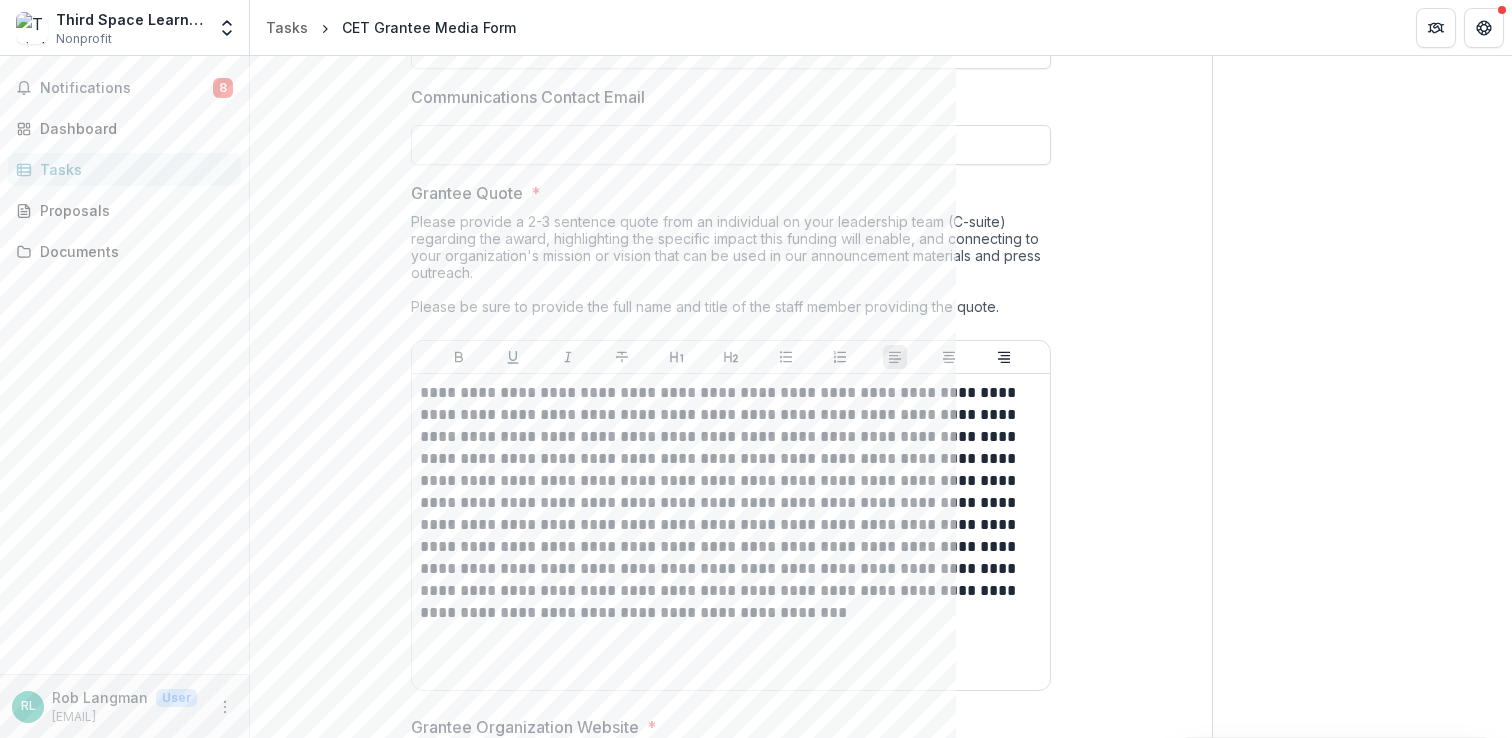 click on "**********" at bounding box center (731, 532) 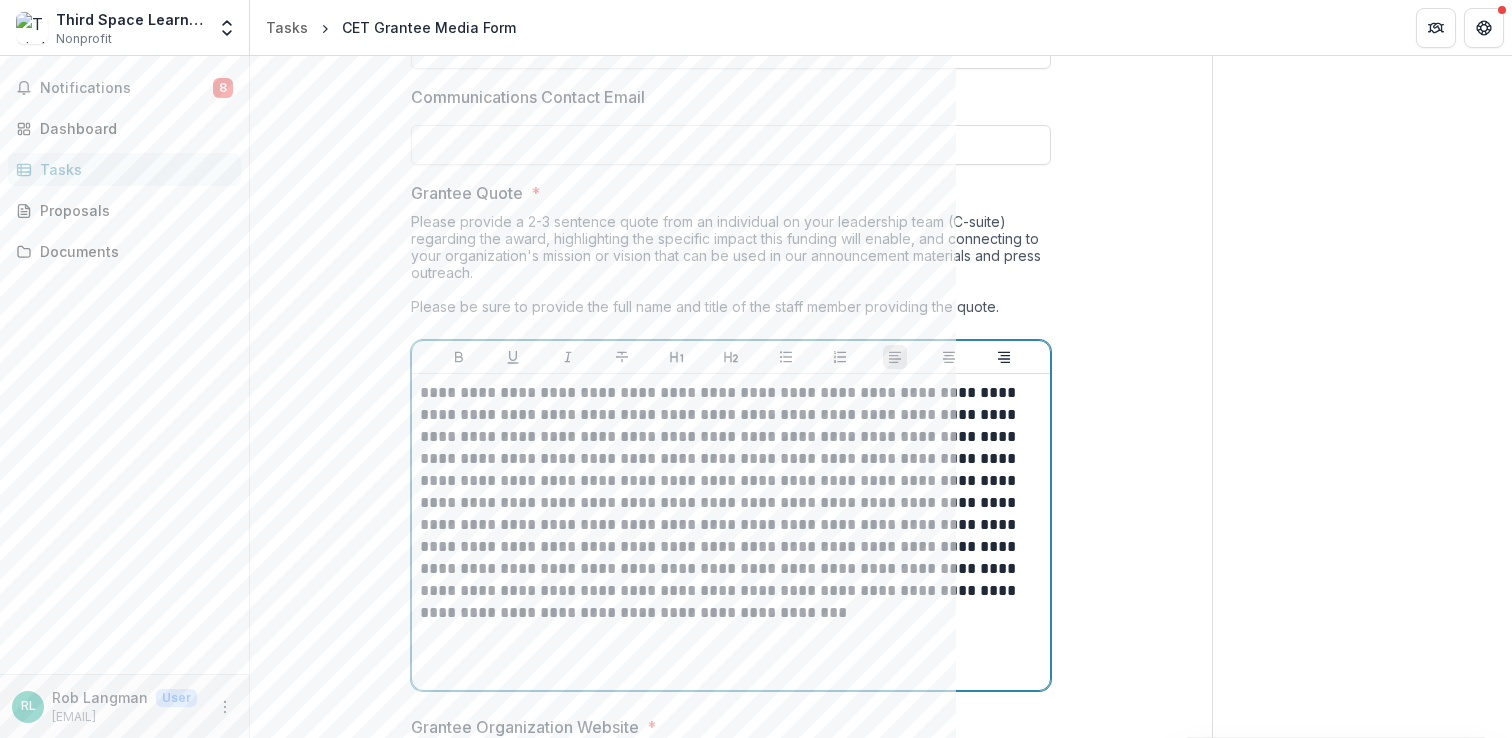 click on "**********" at bounding box center [731, 503] 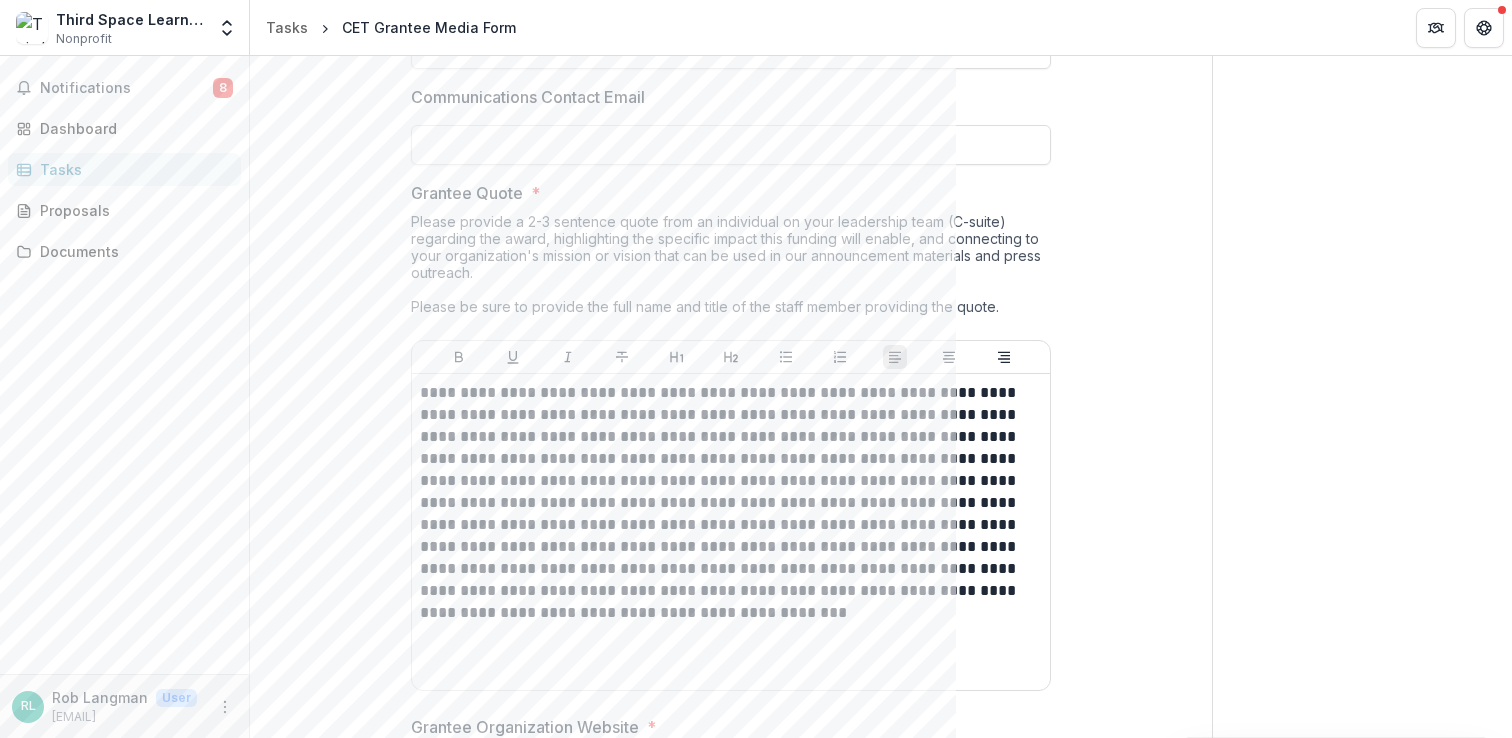 click on "**********" at bounding box center (731, 532) 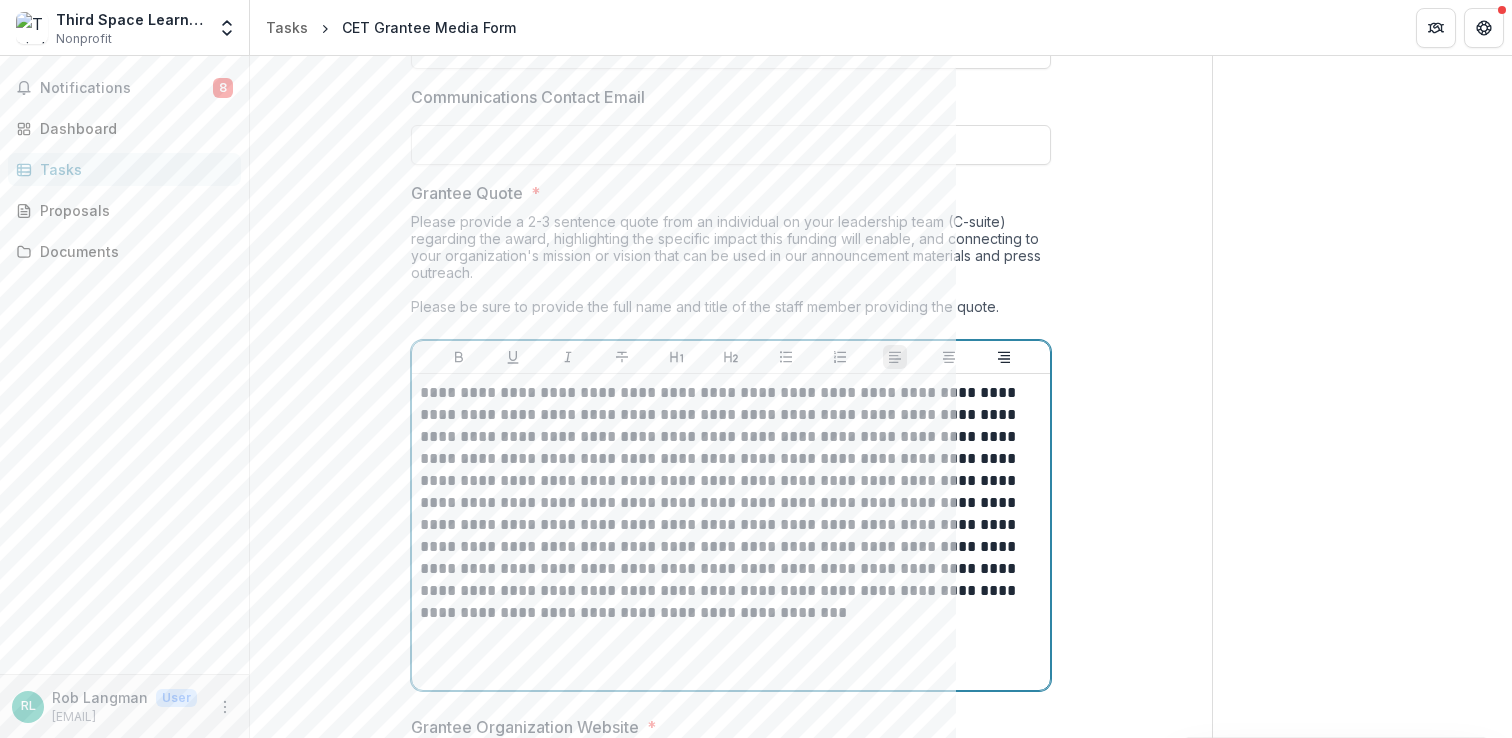 click on "**********" at bounding box center (731, 503) 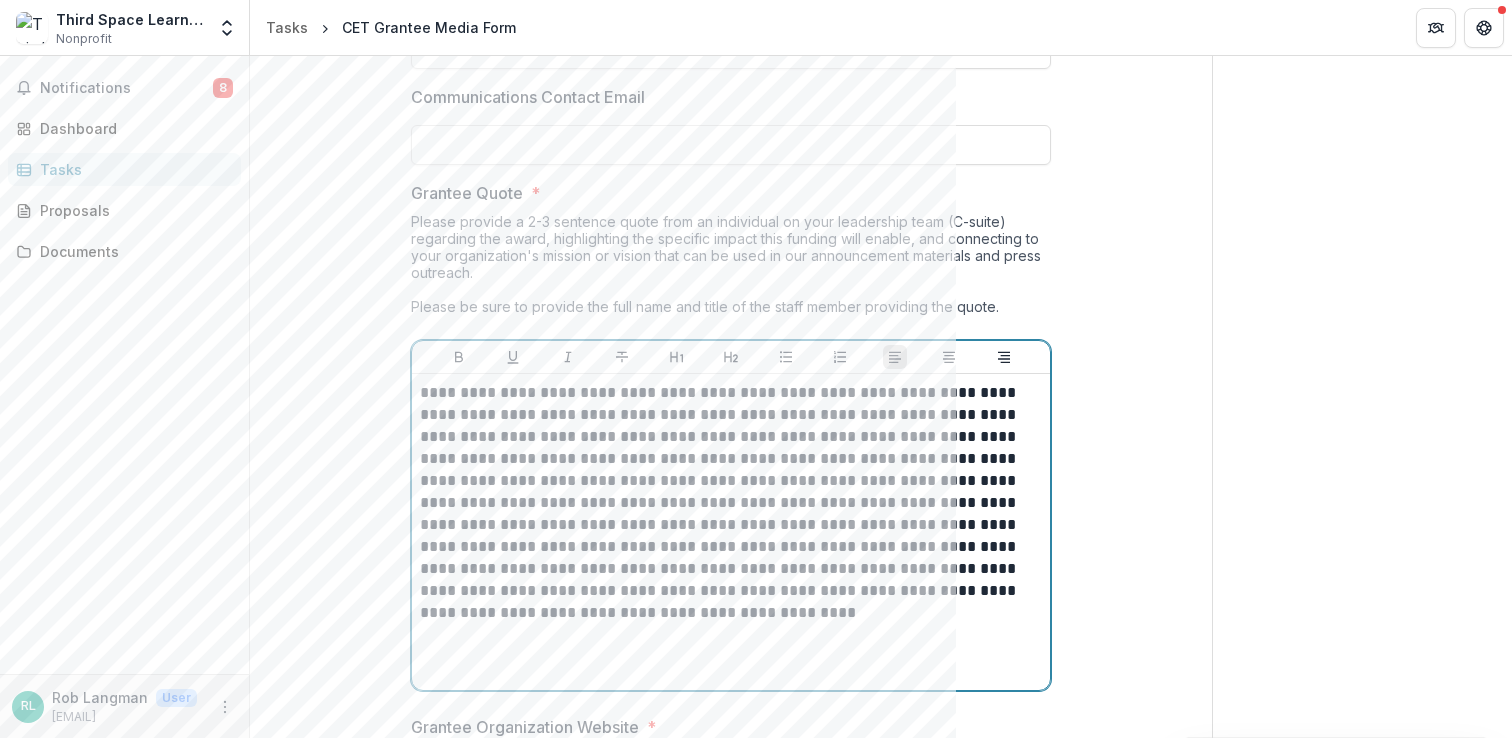 click on "**********" at bounding box center [731, 503] 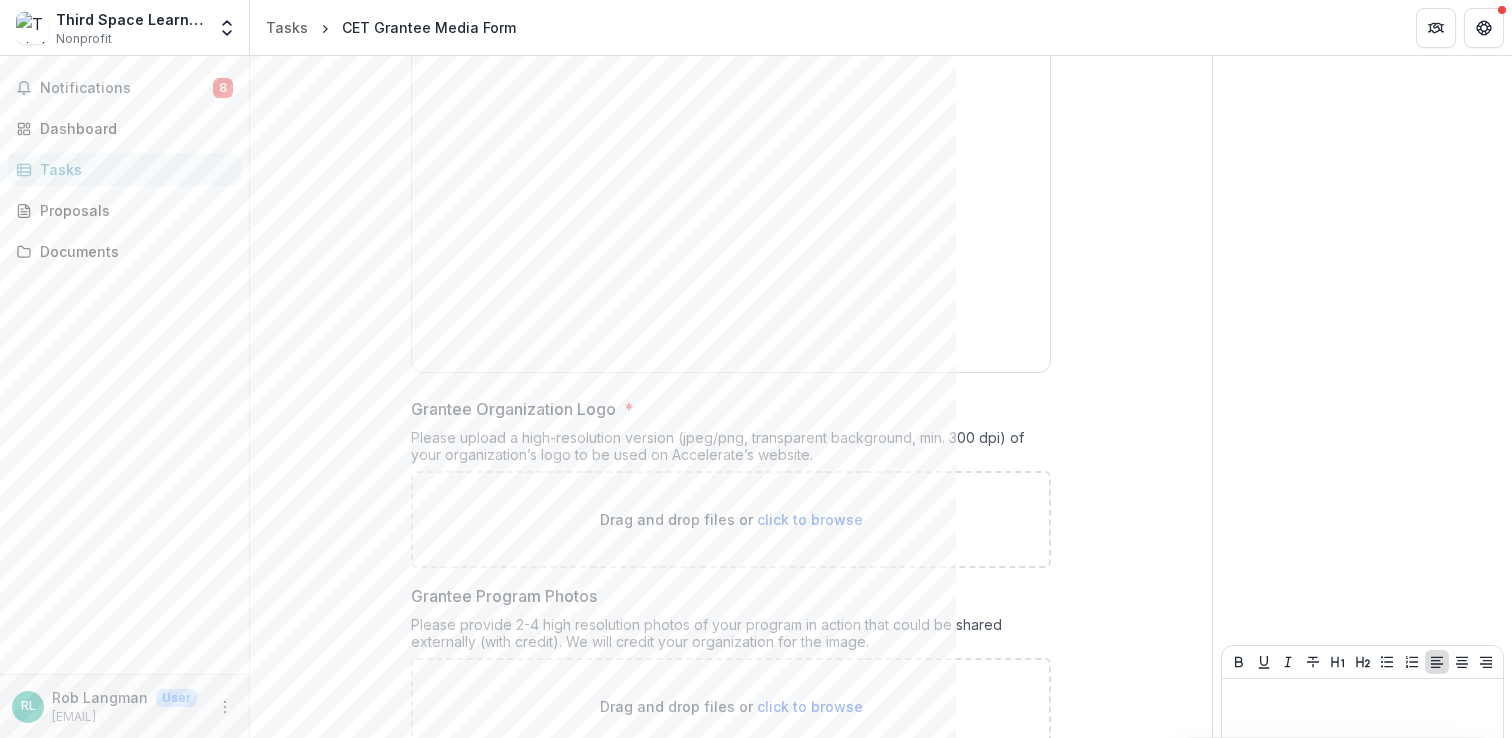 scroll, scrollTop: 2077, scrollLeft: 0, axis: vertical 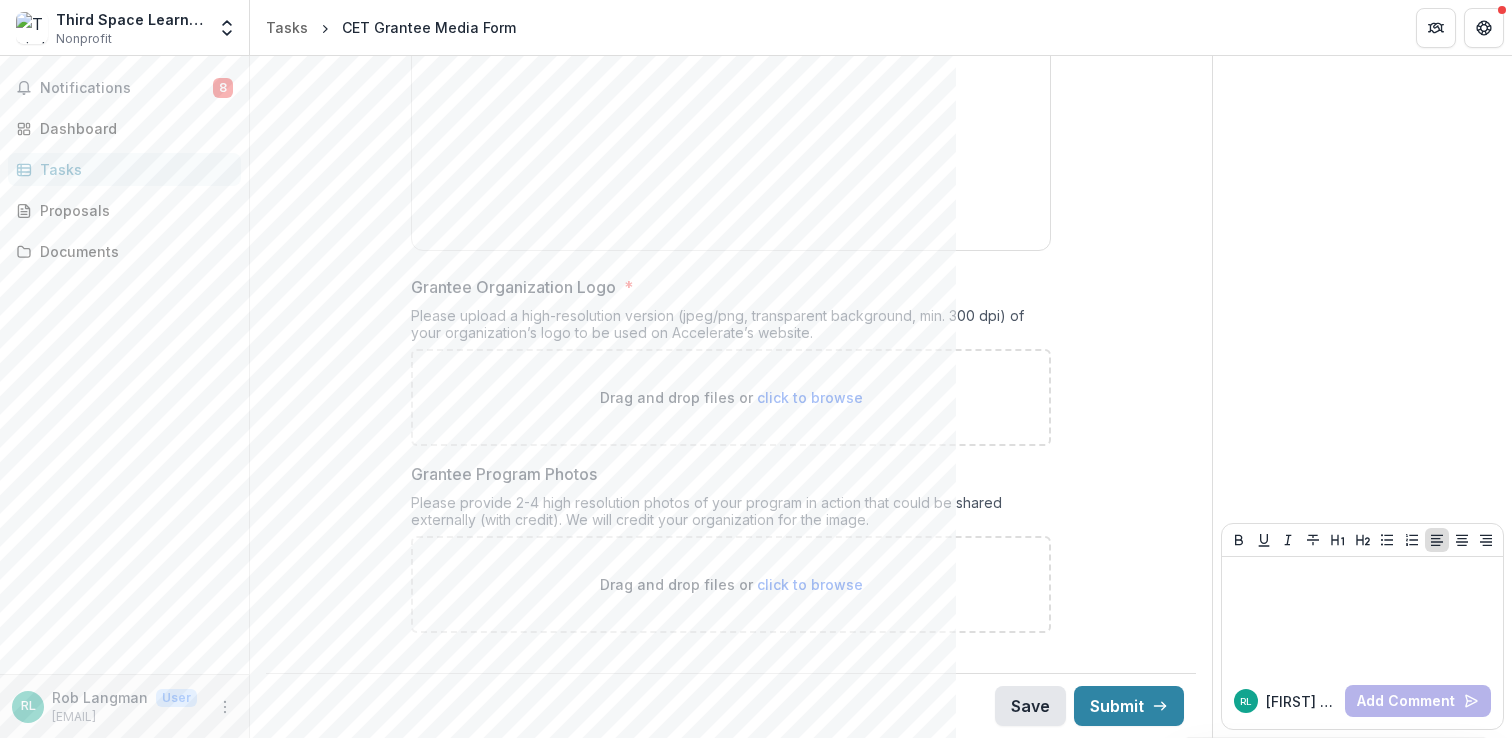 click on "Save" at bounding box center [1030, 706] 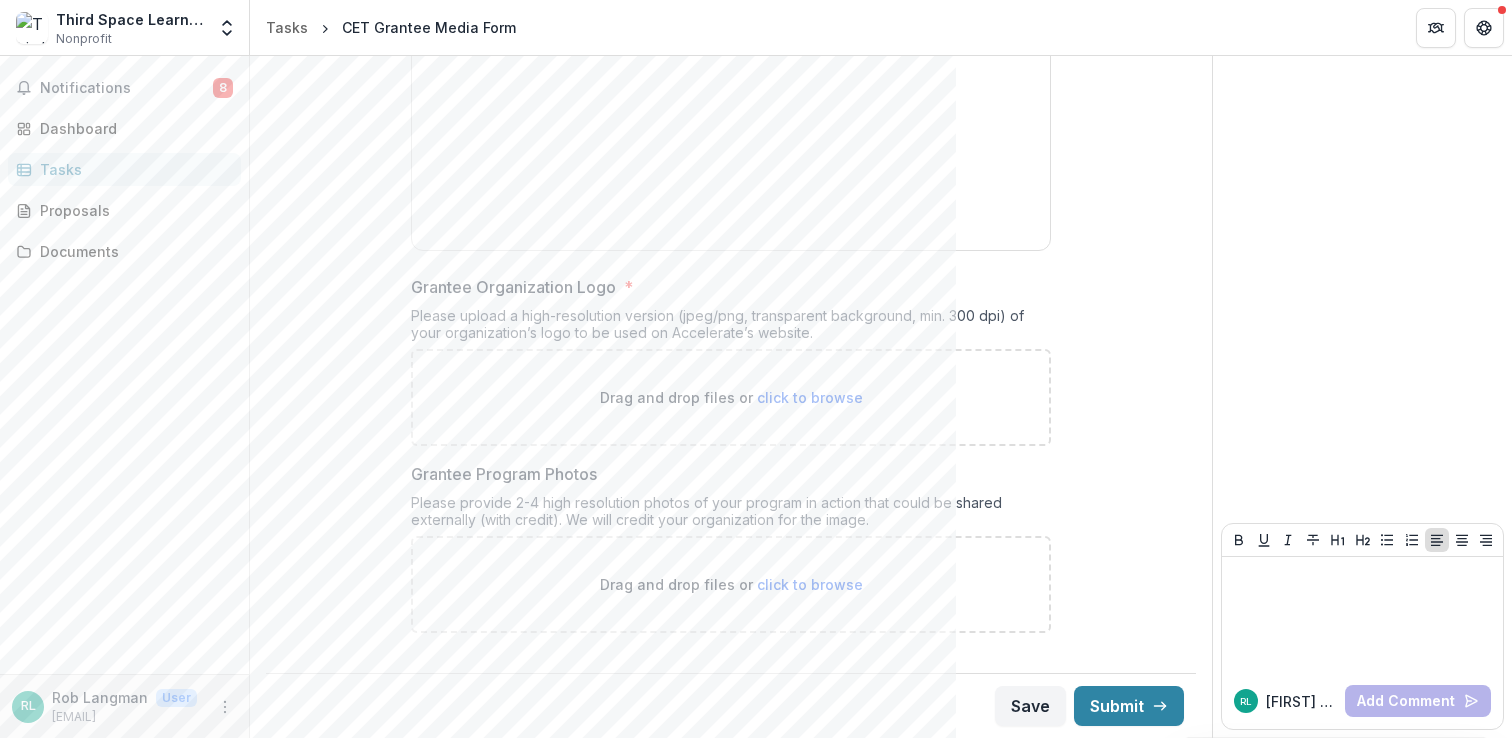 click on "Drag and drop files or   click to browse" at bounding box center [731, 397] 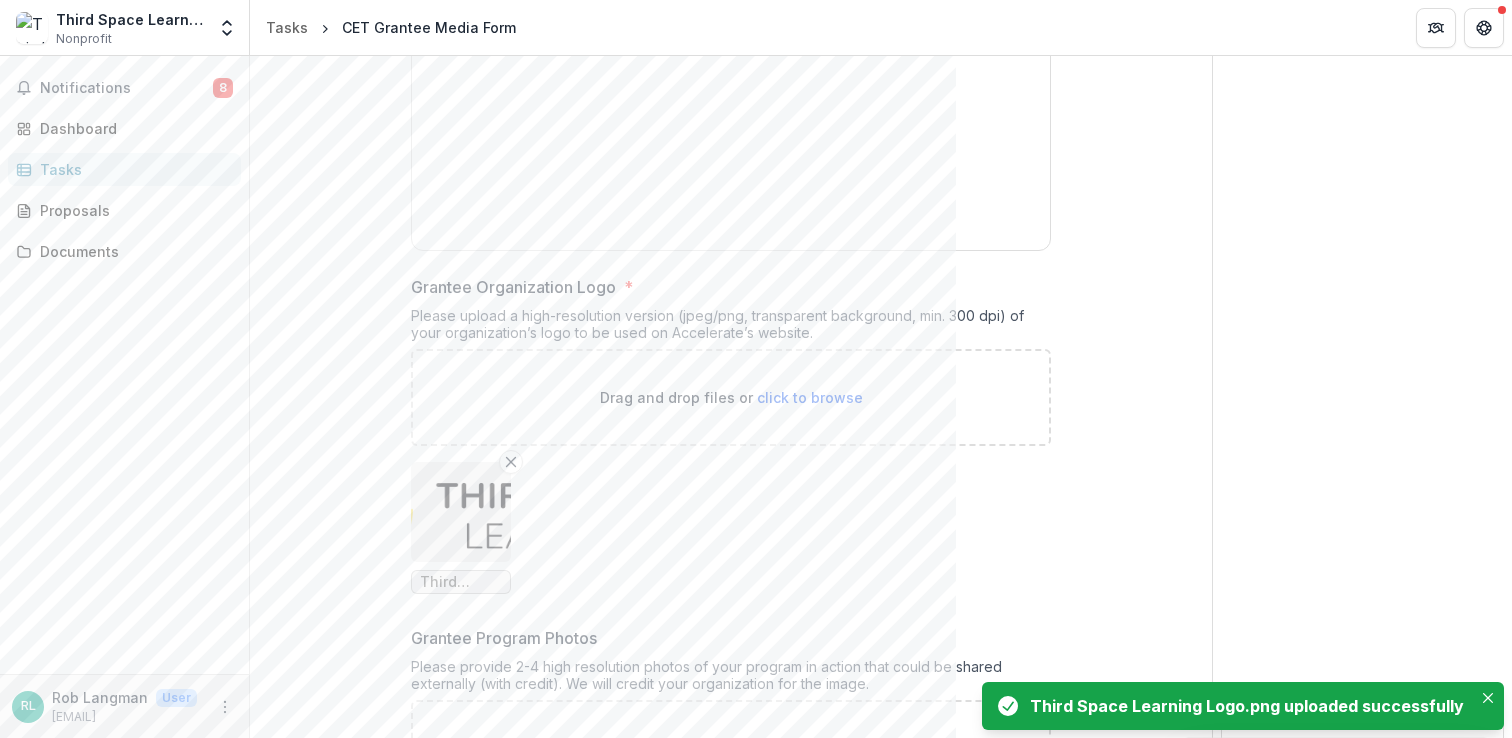 click on "Drag and drop files or   click to browse" at bounding box center (731, 397) 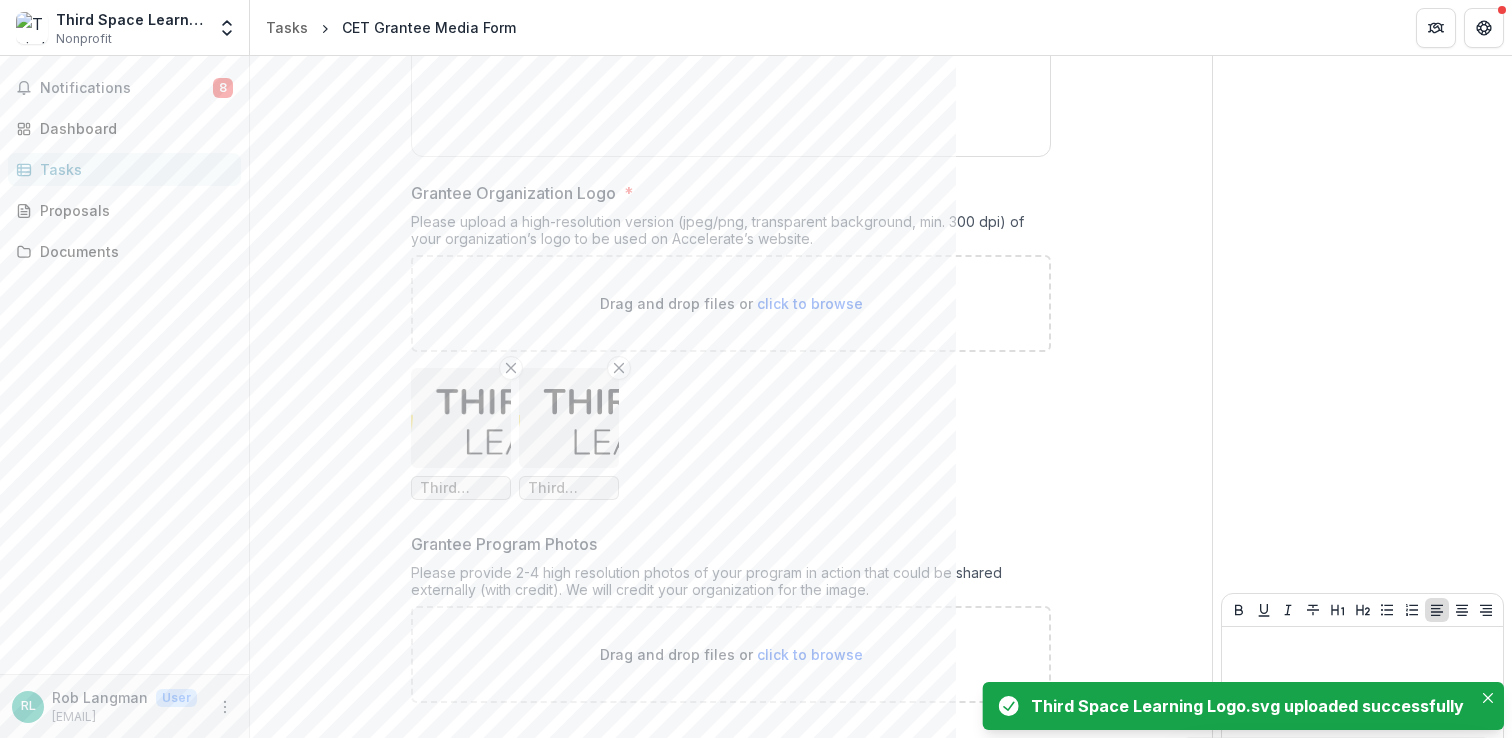 scroll, scrollTop: 2241, scrollLeft: 0, axis: vertical 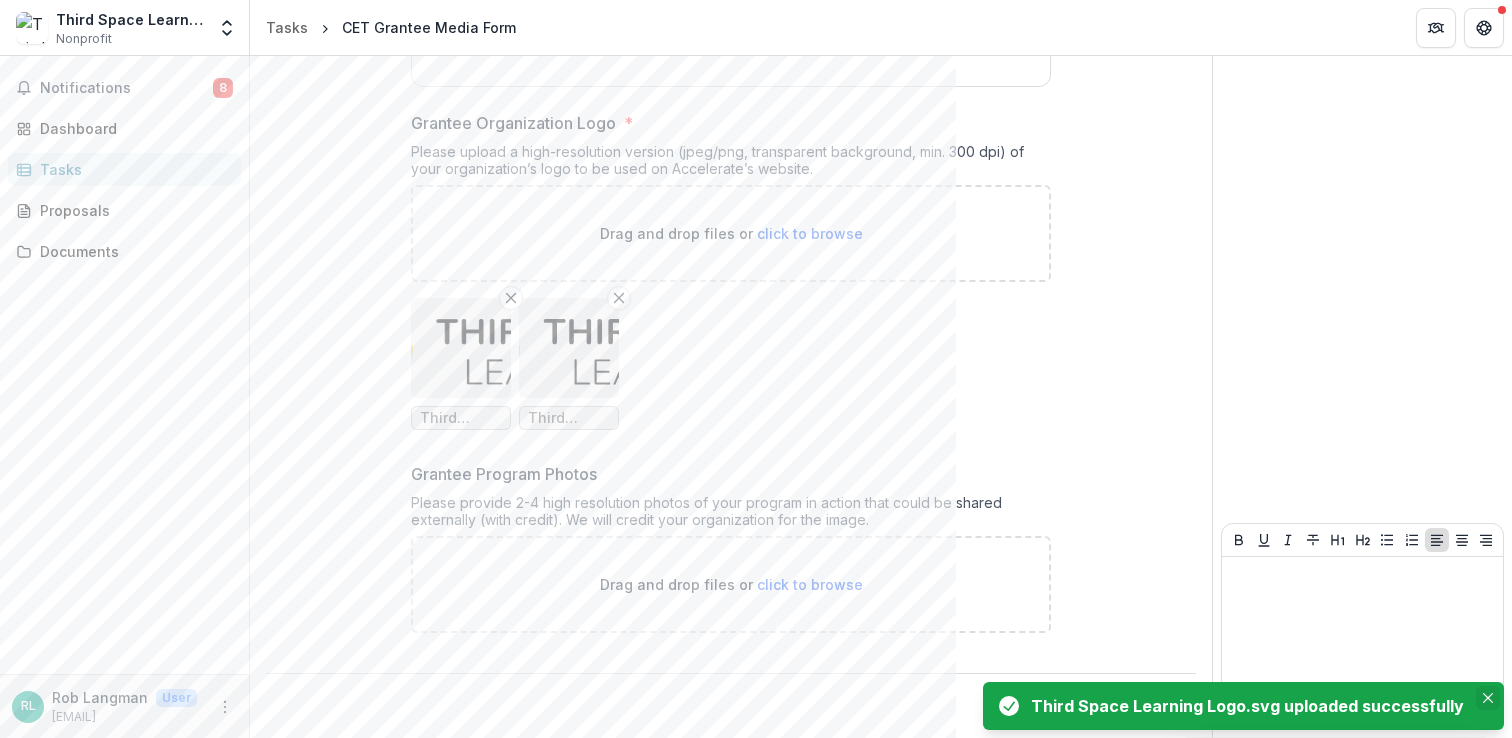 click 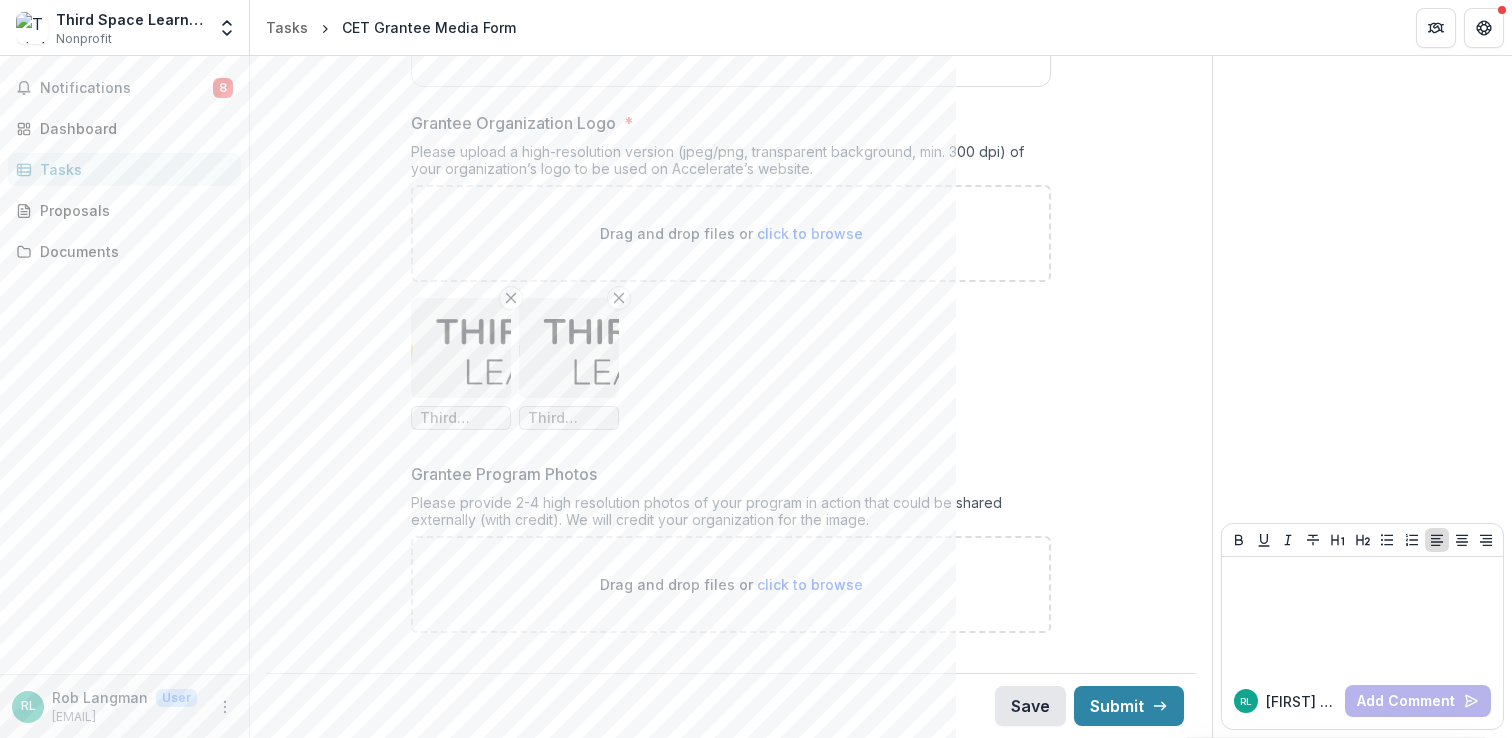 click on "Save" at bounding box center (1030, 706) 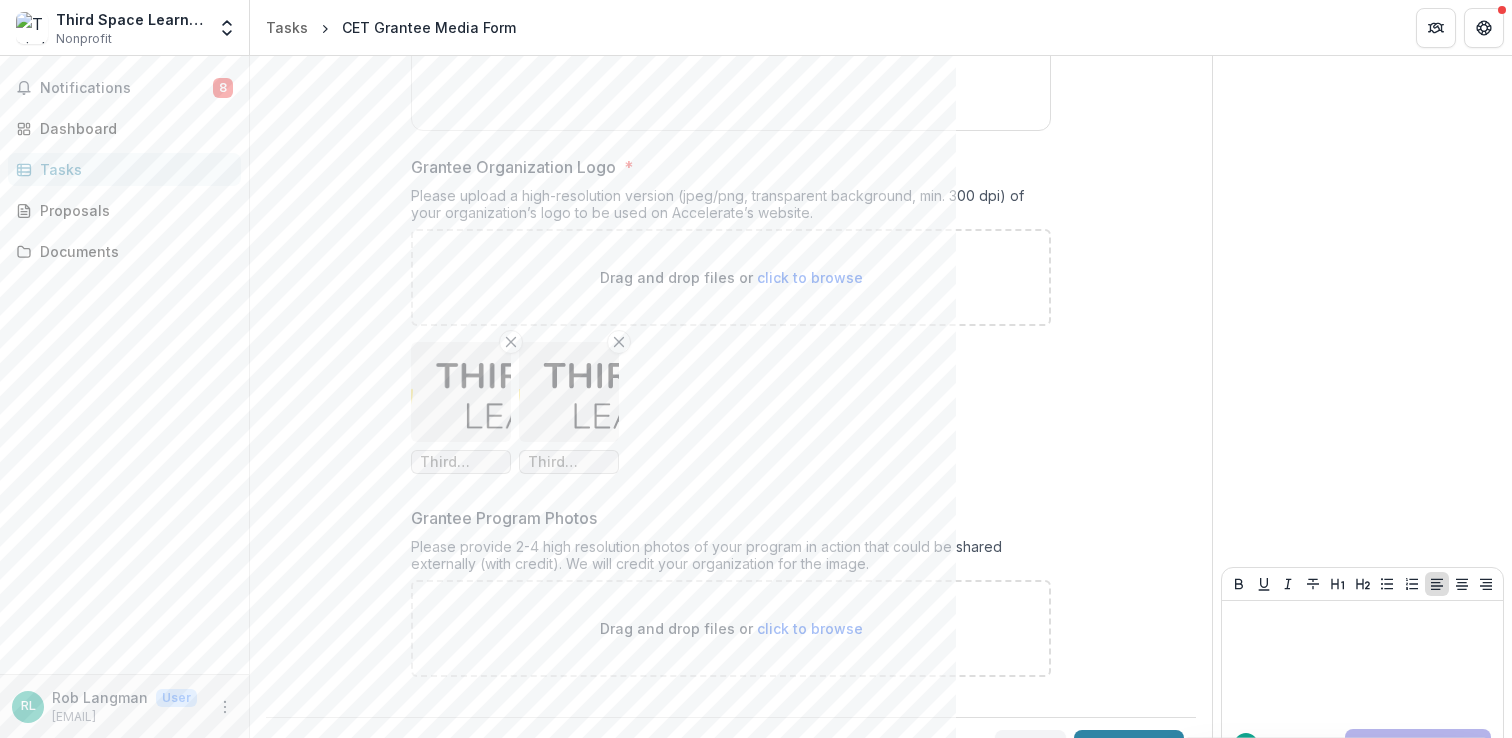 scroll, scrollTop: 2241, scrollLeft: 0, axis: vertical 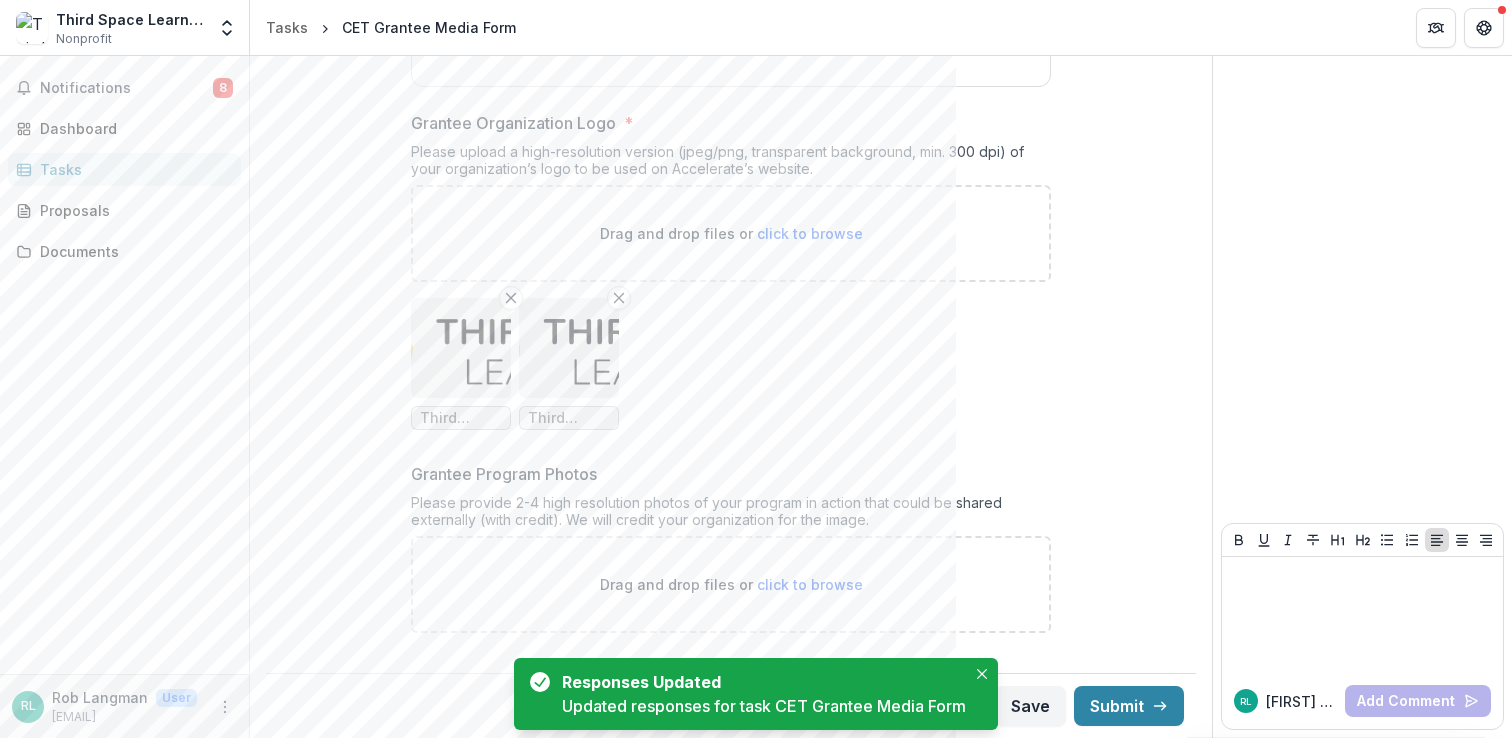 click on "Drag and drop files or   click to browse" at bounding box center (731, 584) 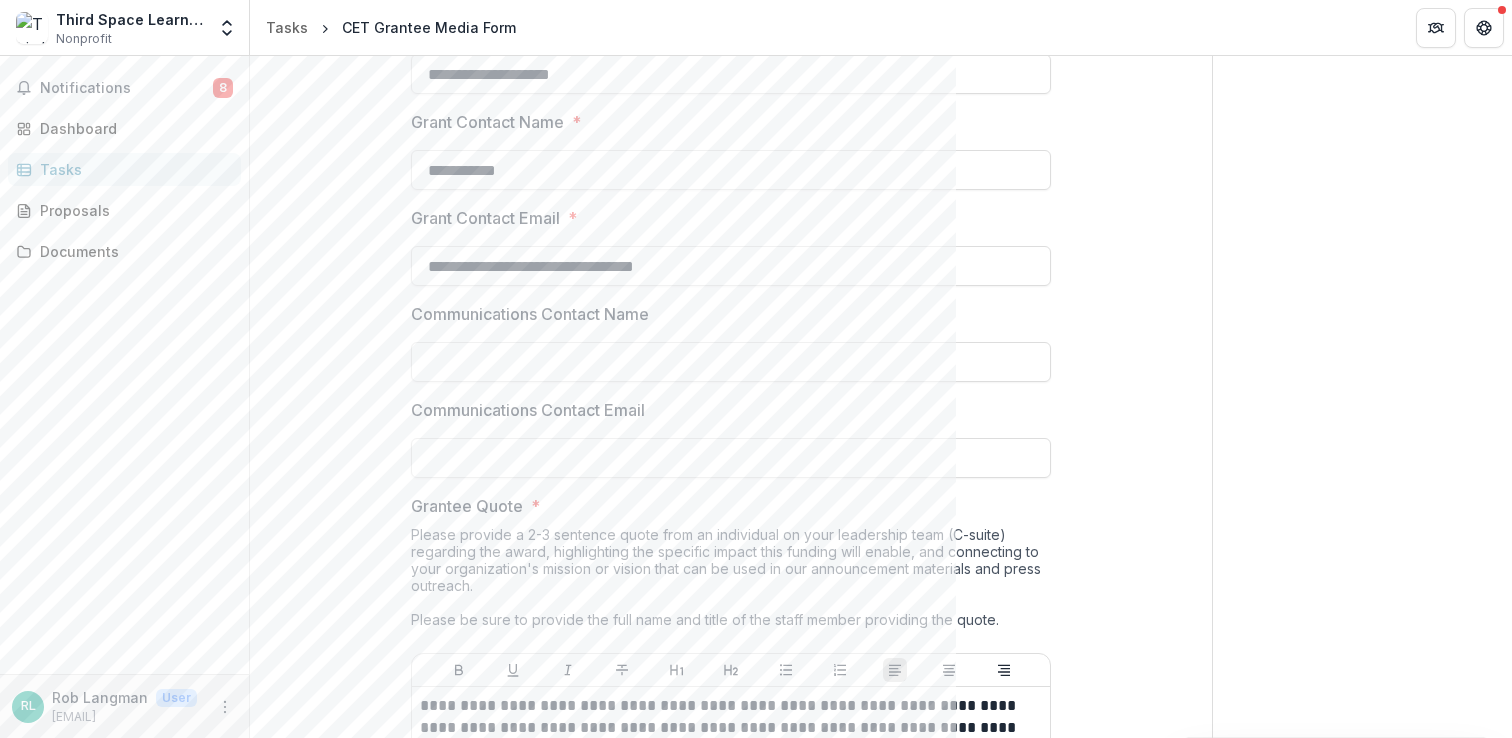 scroll, scrollTop: 674, scrollLeft: 0, axis: vertical 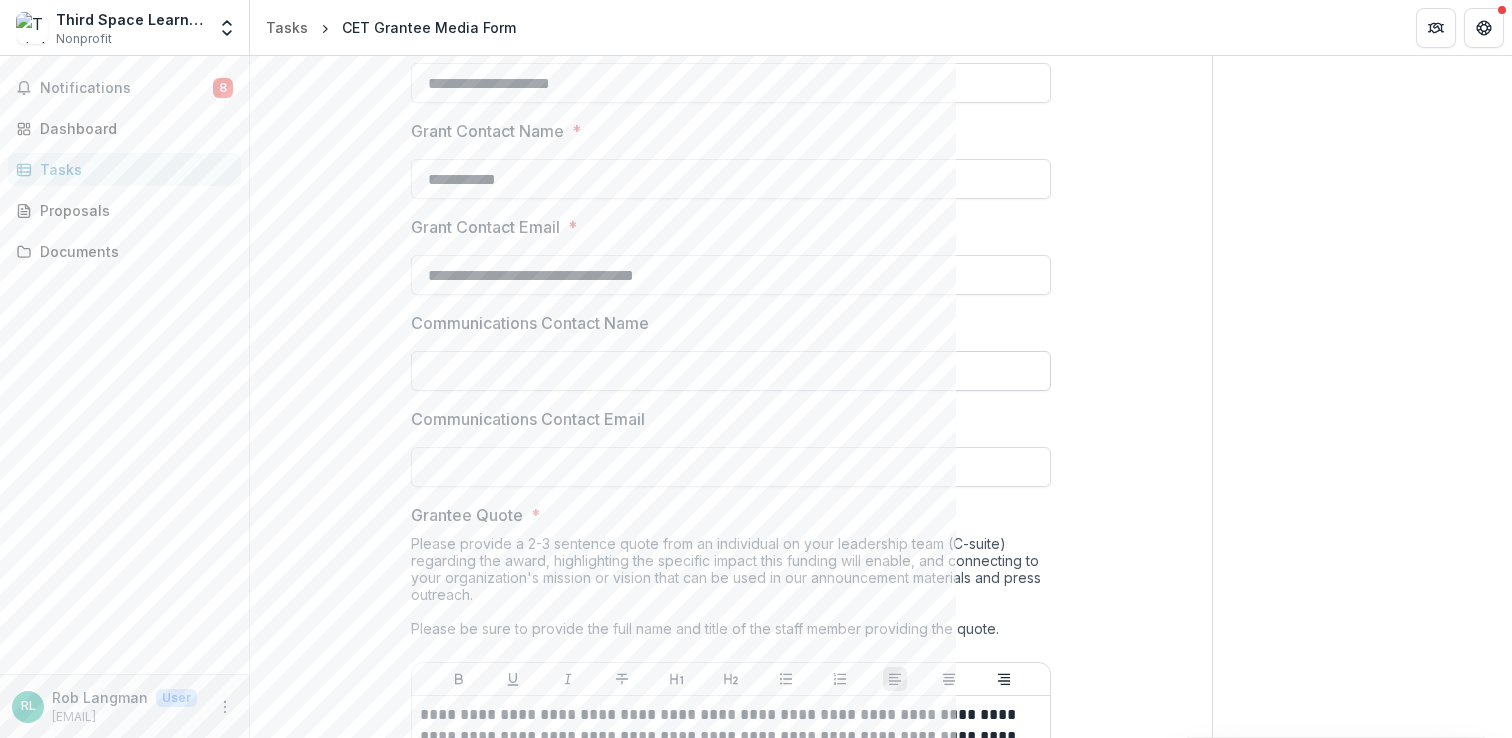 click on "Communications Contact Name" at bounding box center (731, 371) 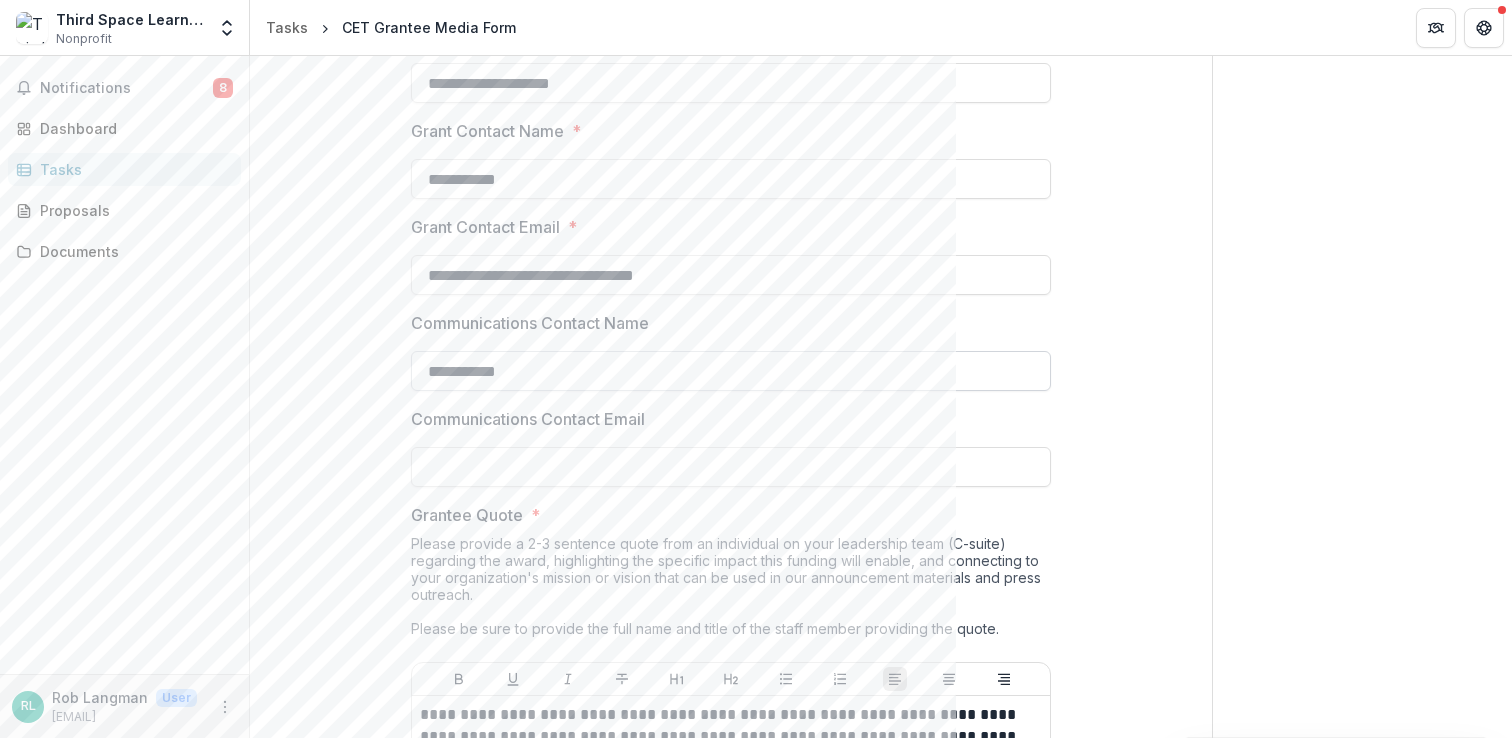 type on "**********" 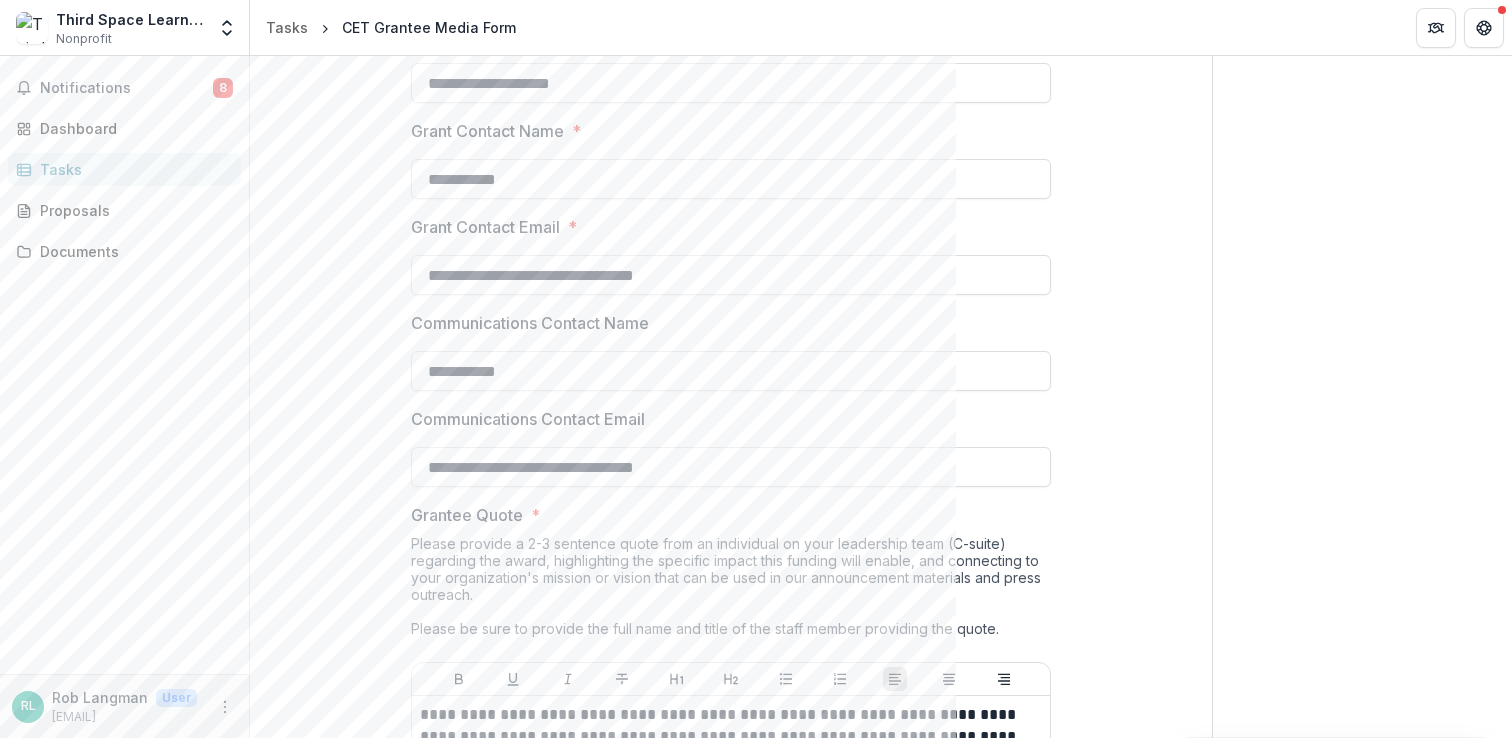type on "**********" 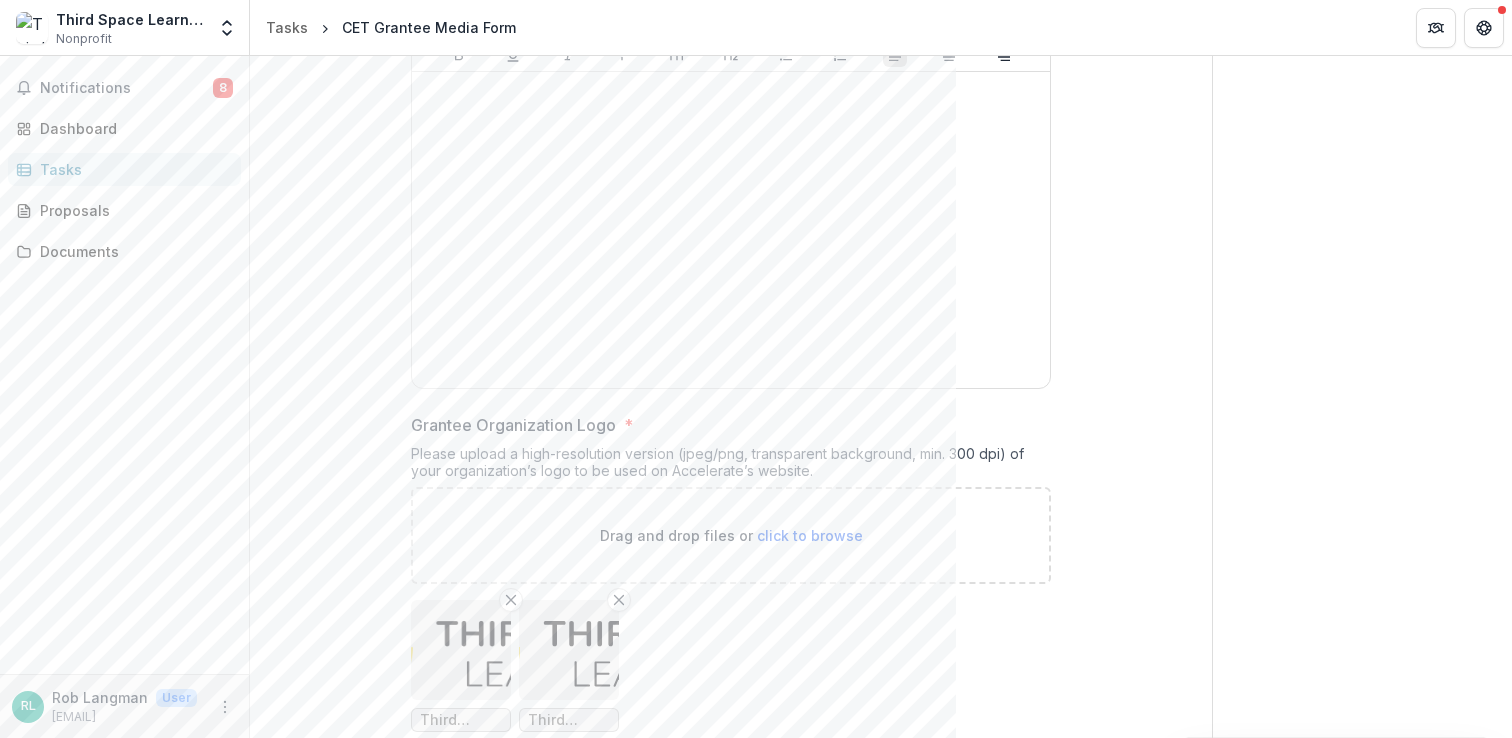 scroll, scrollTop: 2241, scrollLeft: 0, axis: vertical 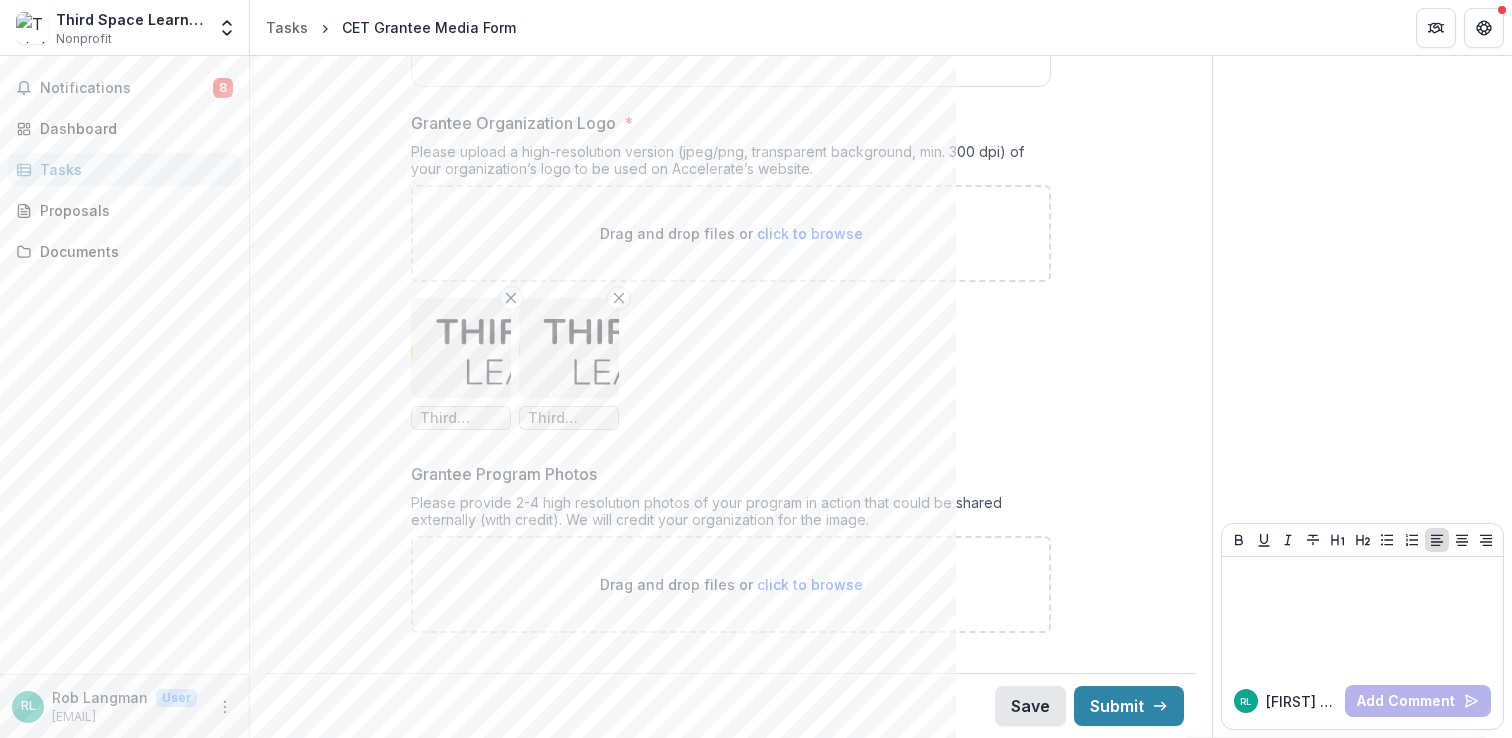 click on "Save" at bounding box center (1030, 706) 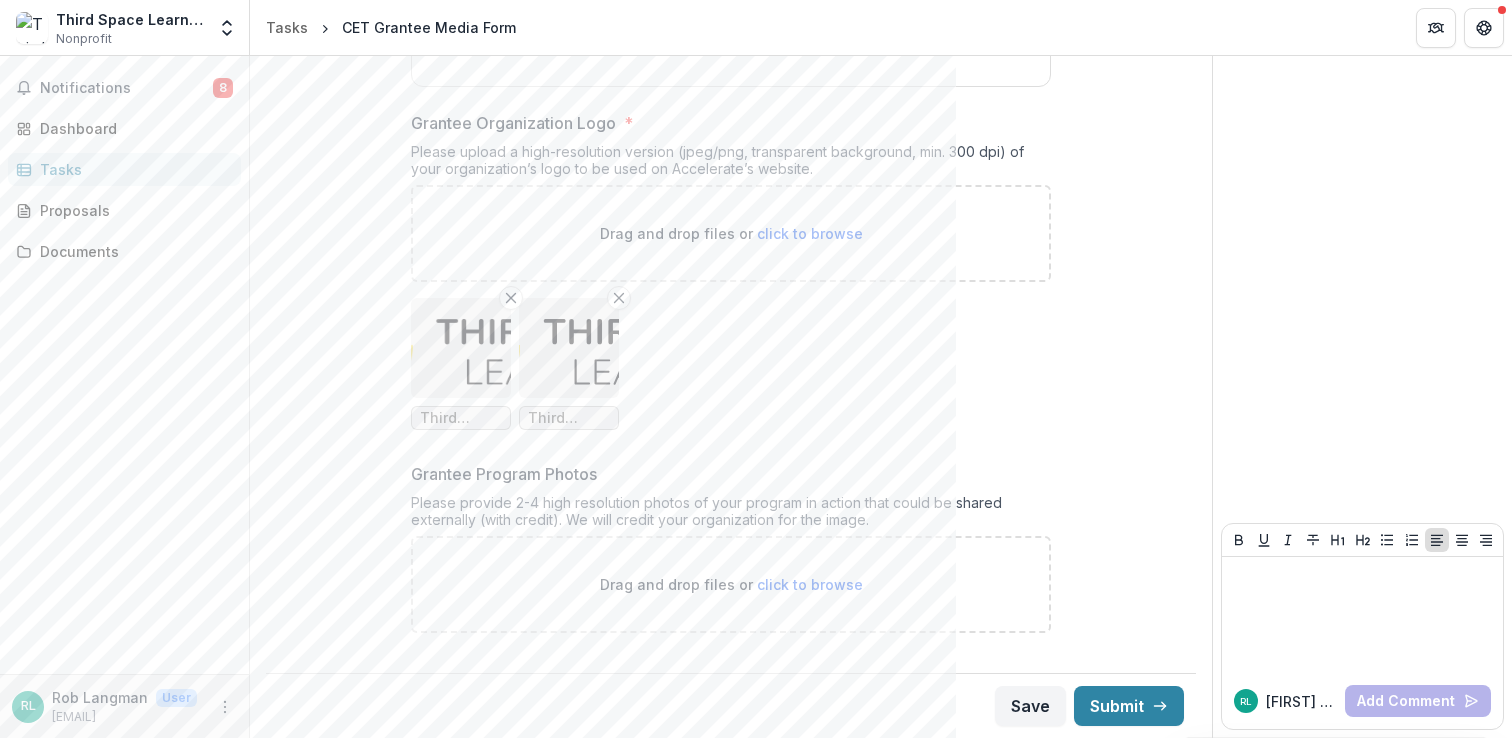 scroll, scrollTop: 2217, scrollLeft: 0, axis: vertical 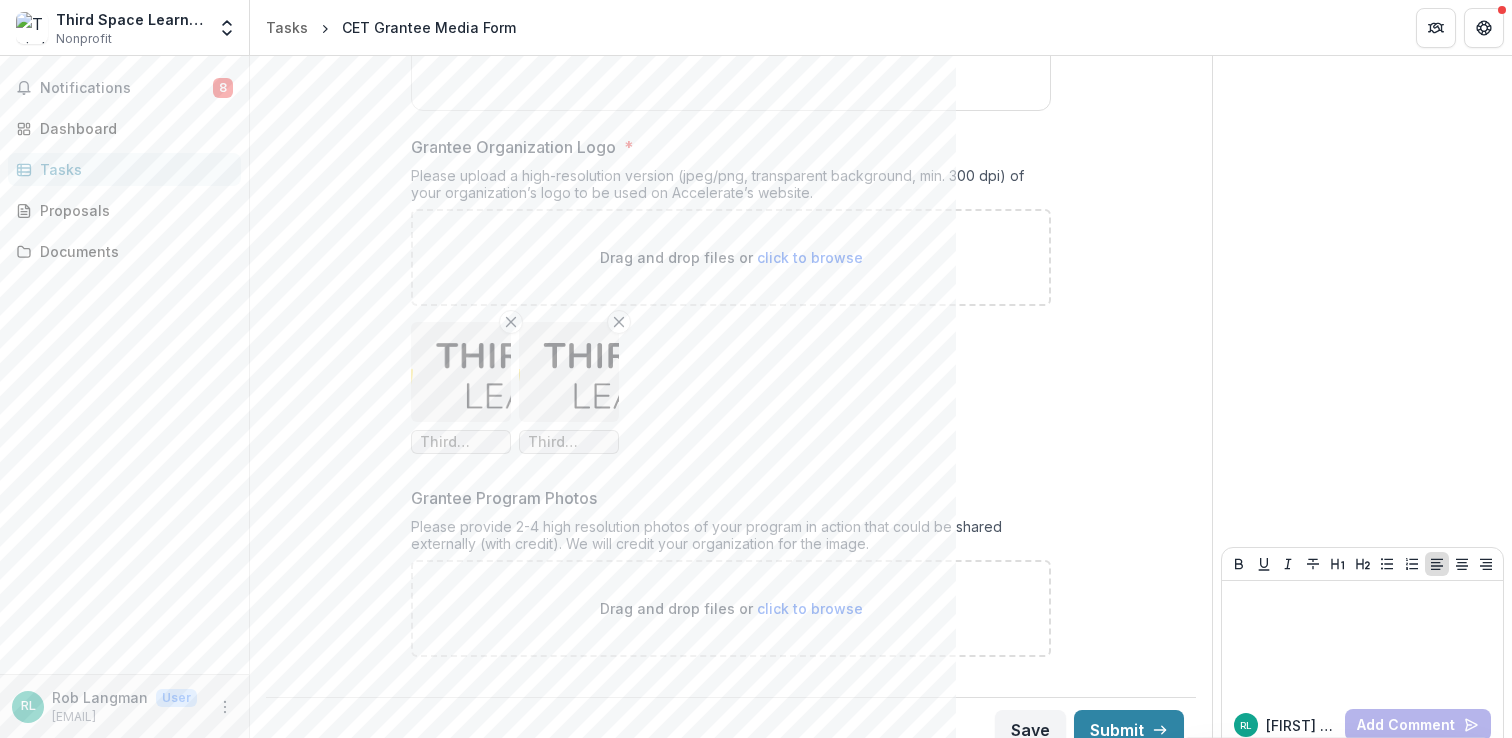 click on "Drag and drop files or   click to browse" at bounding box center [731, 608] 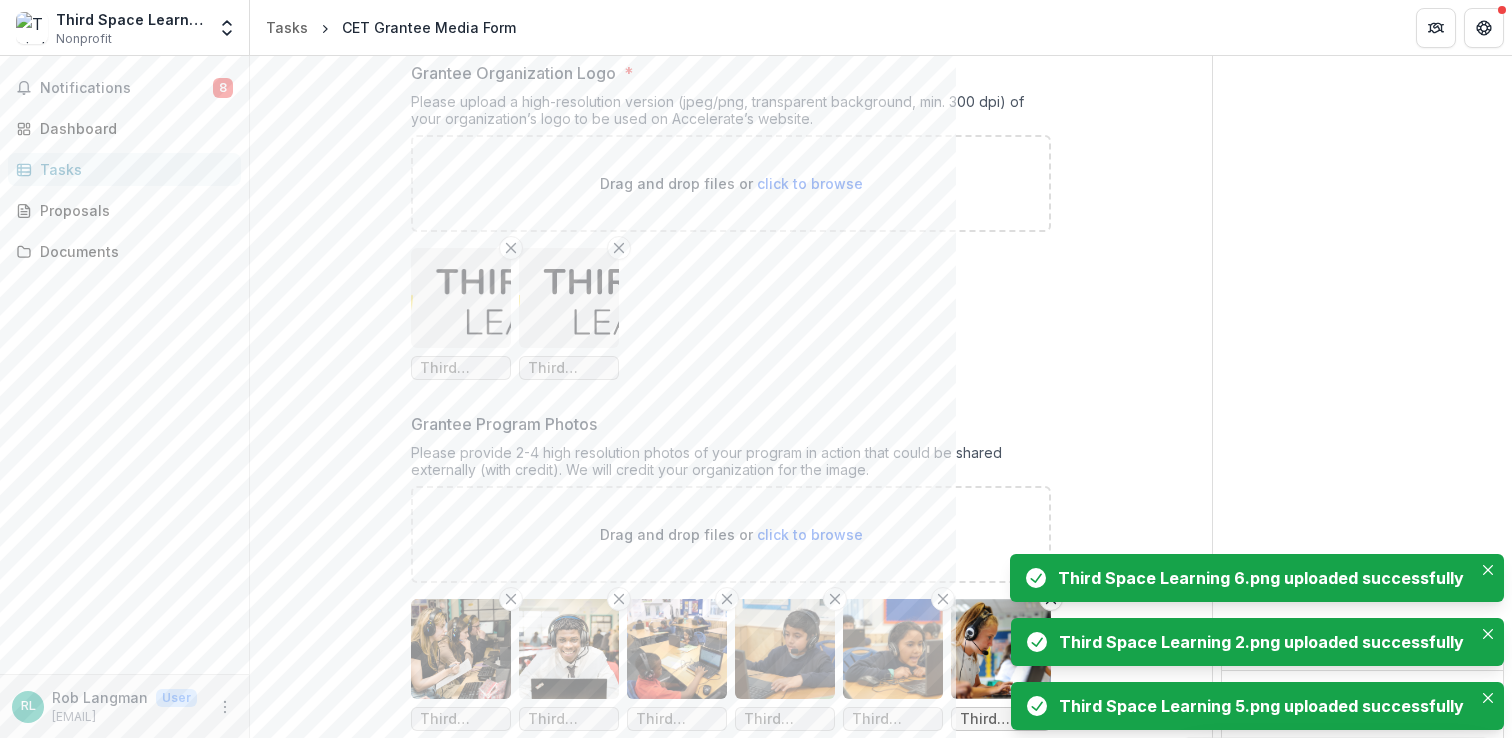 scroll, scrollTop: 2405, scrollLeft: 0, axis: vertical 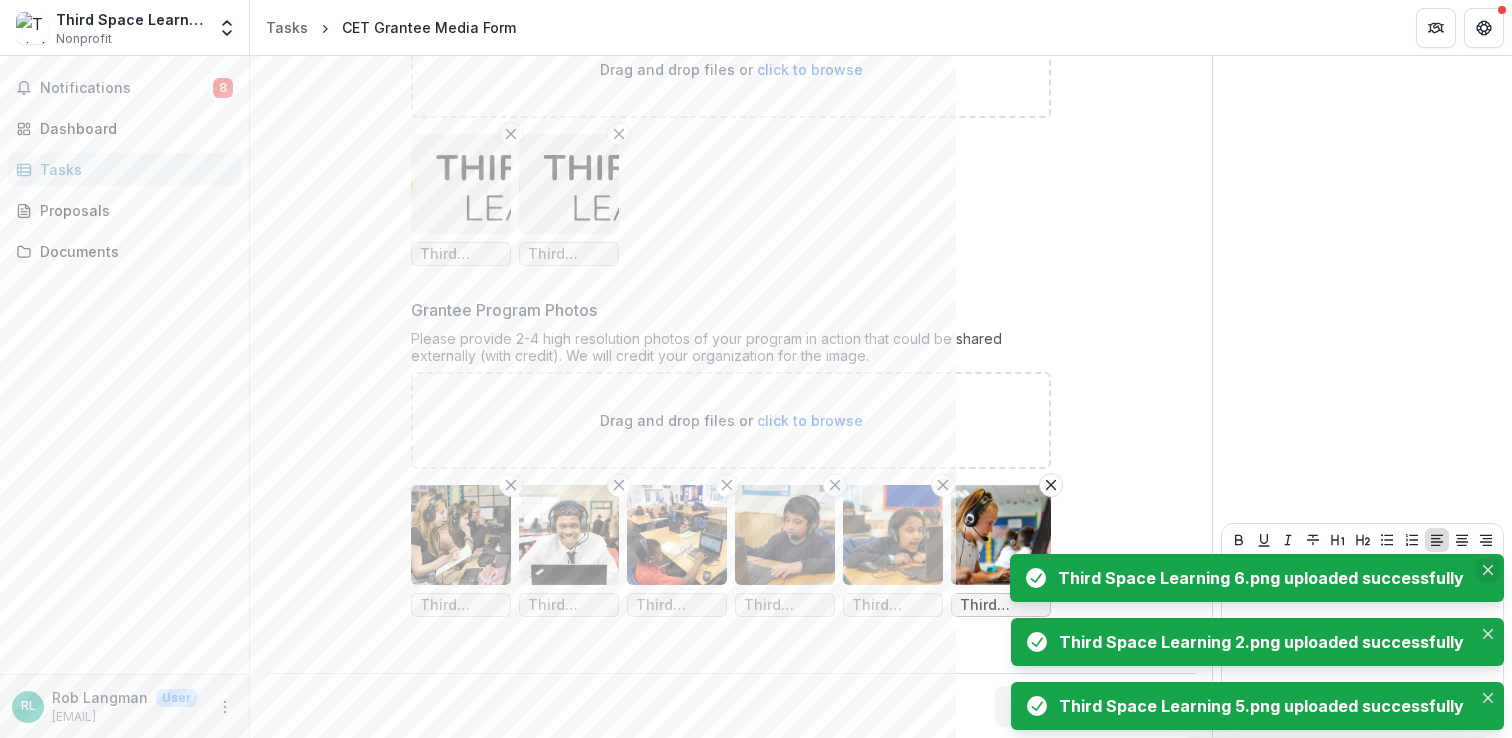 click 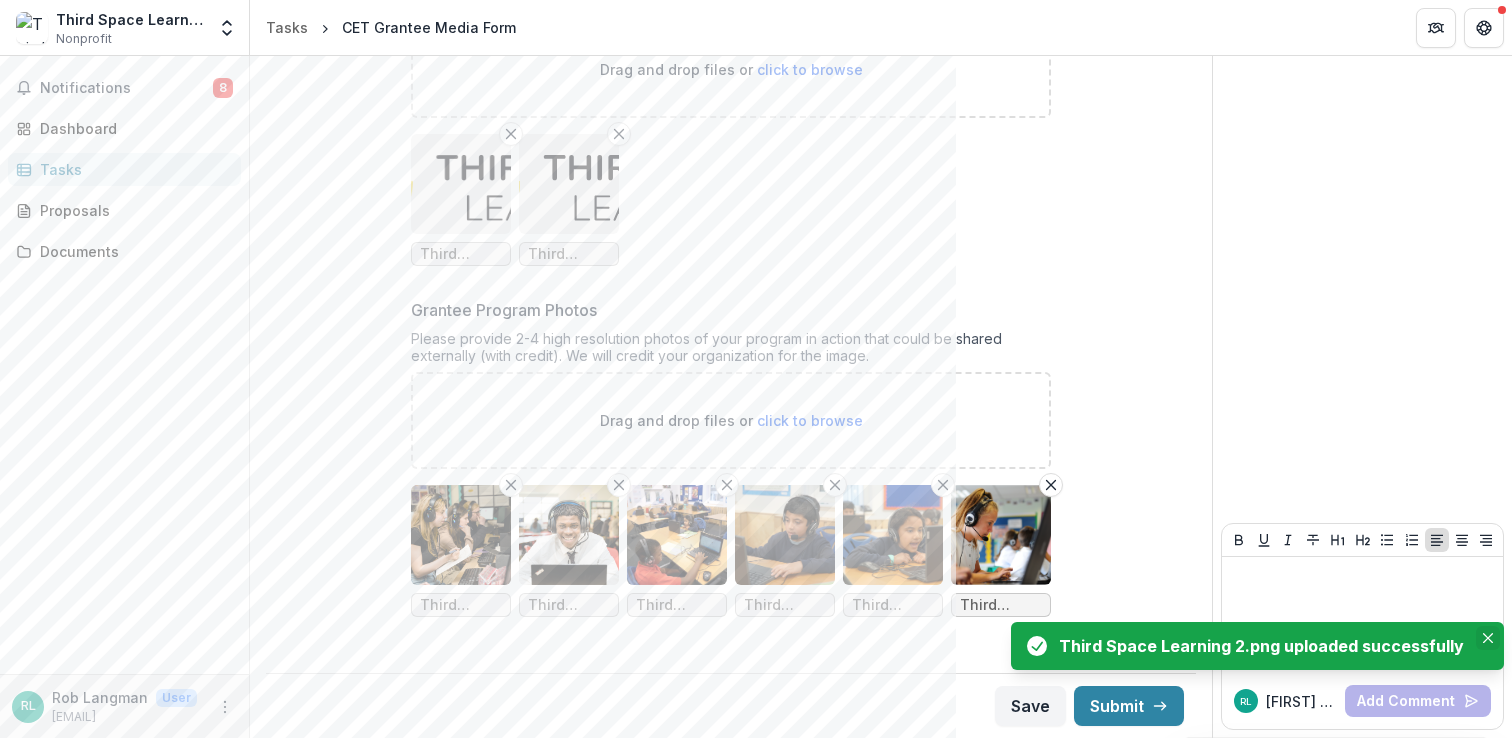 click on "Third Space Learning 2.png uploaded successfully" at bounding box center [1257, 646] 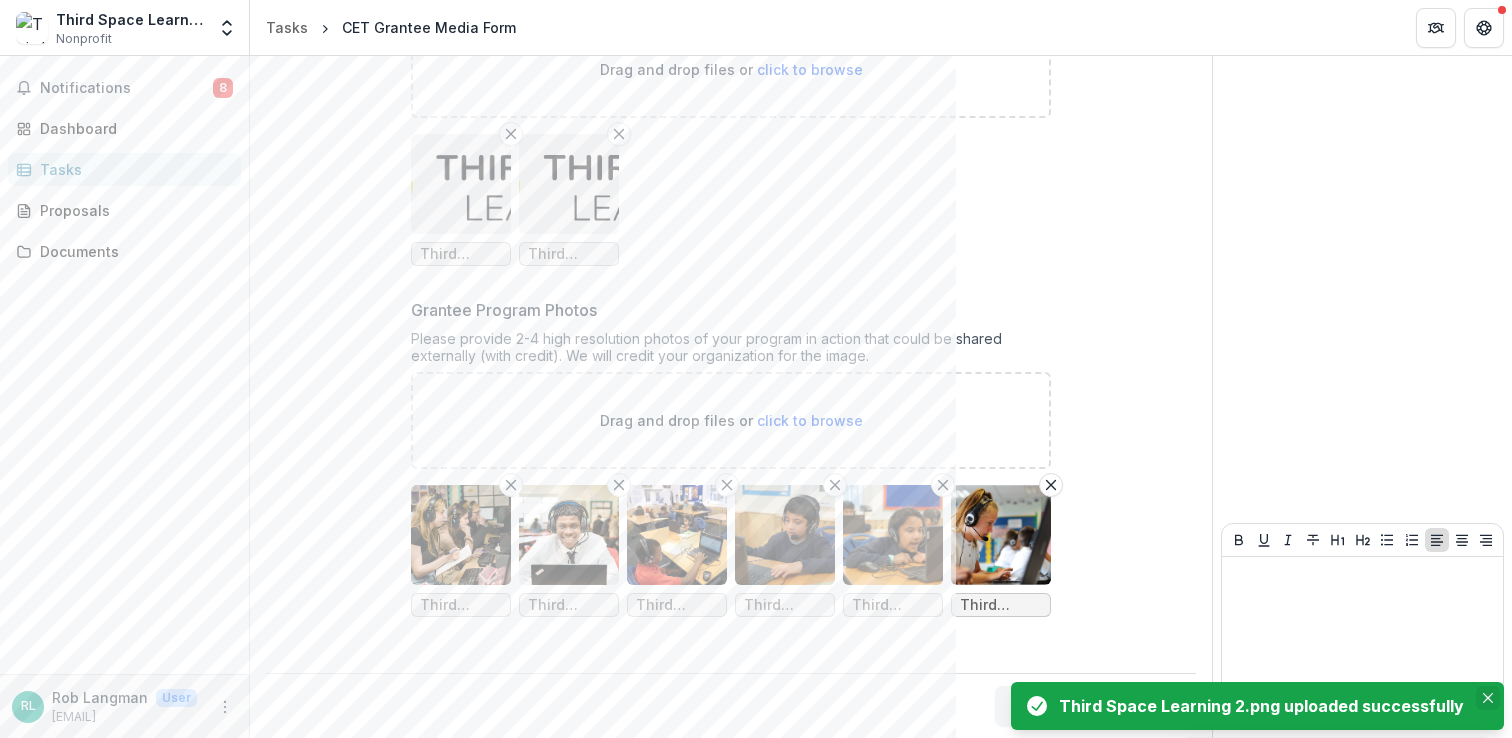 click 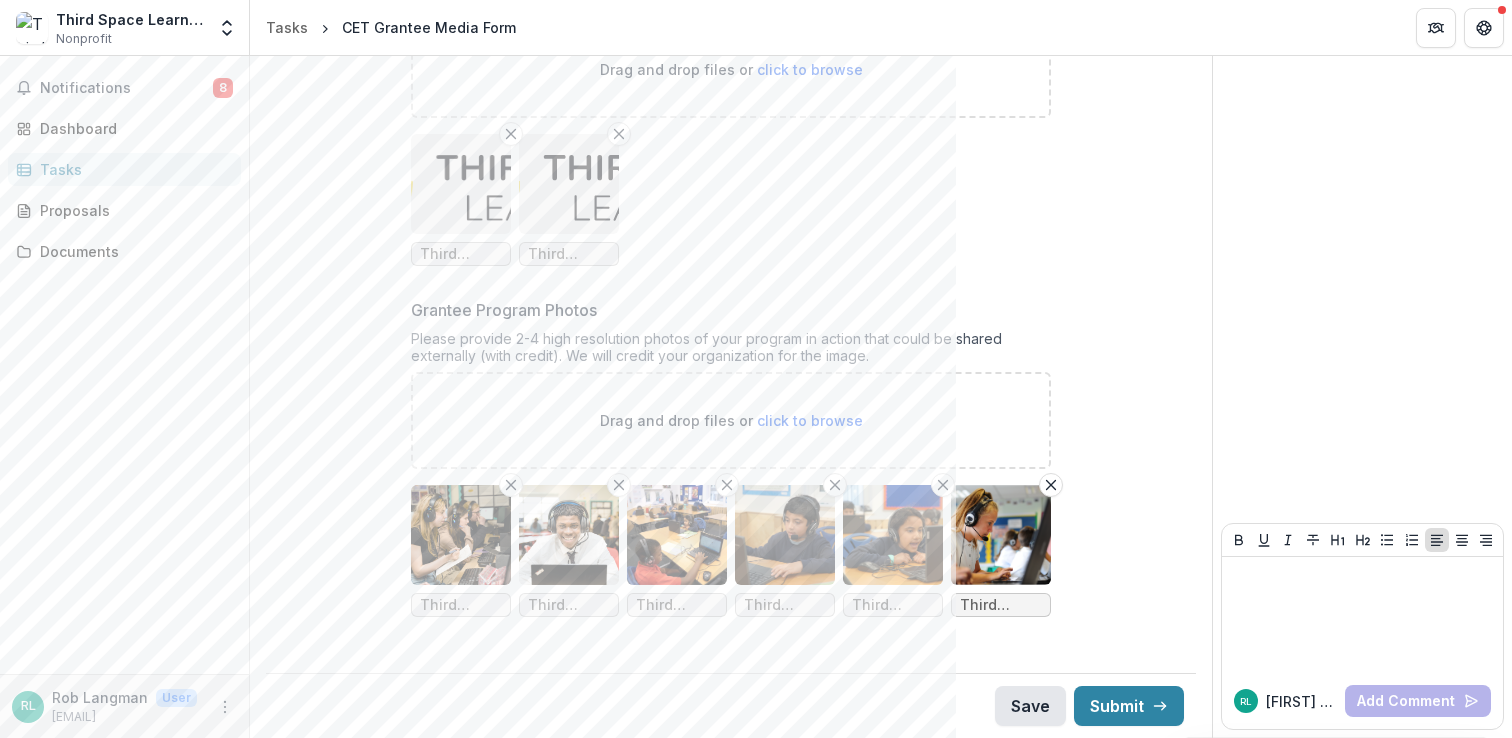 click on "Save" at bounding box center [1030, 706] 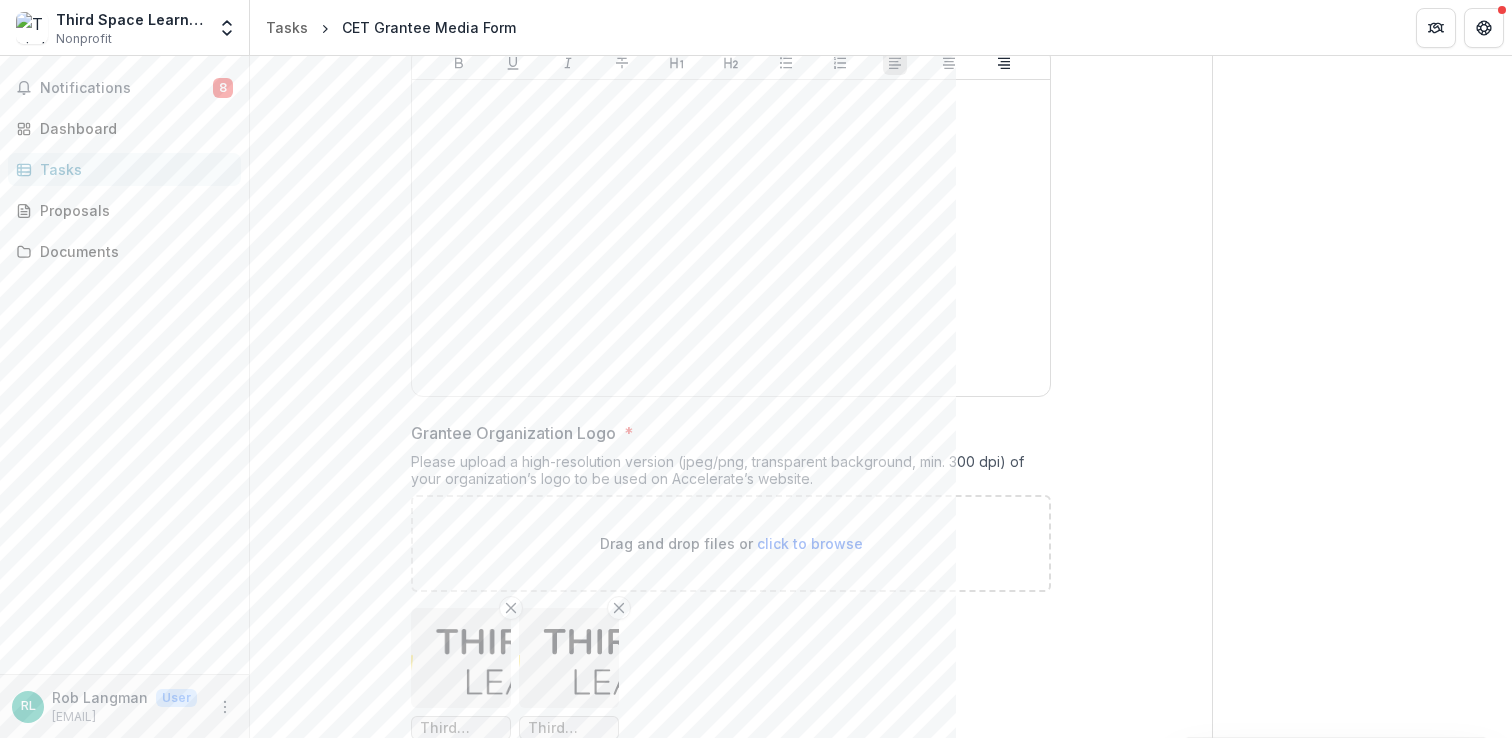 scroll, scrollTop: 1727, scrollLeft: 0, axis: vertical 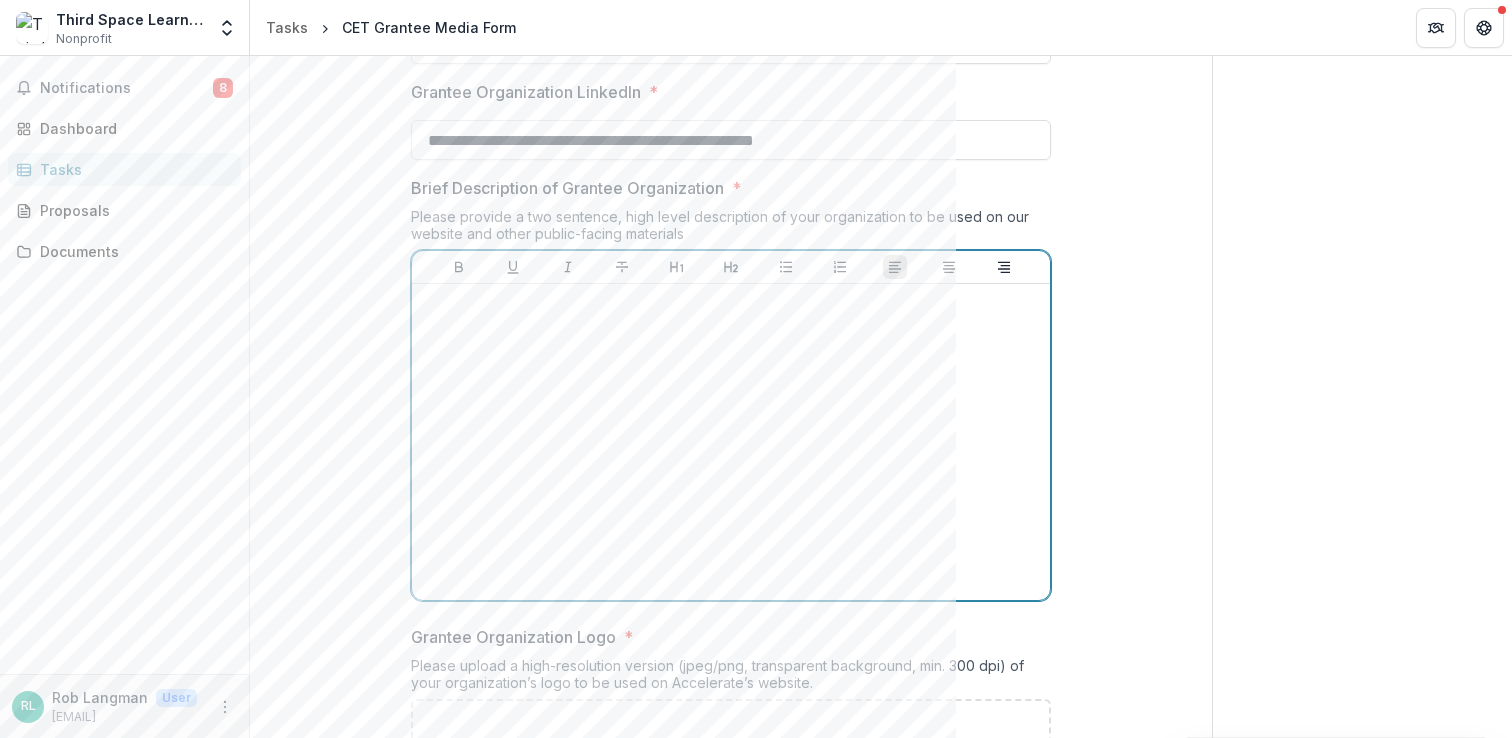 click at bounding box center [731, 442] 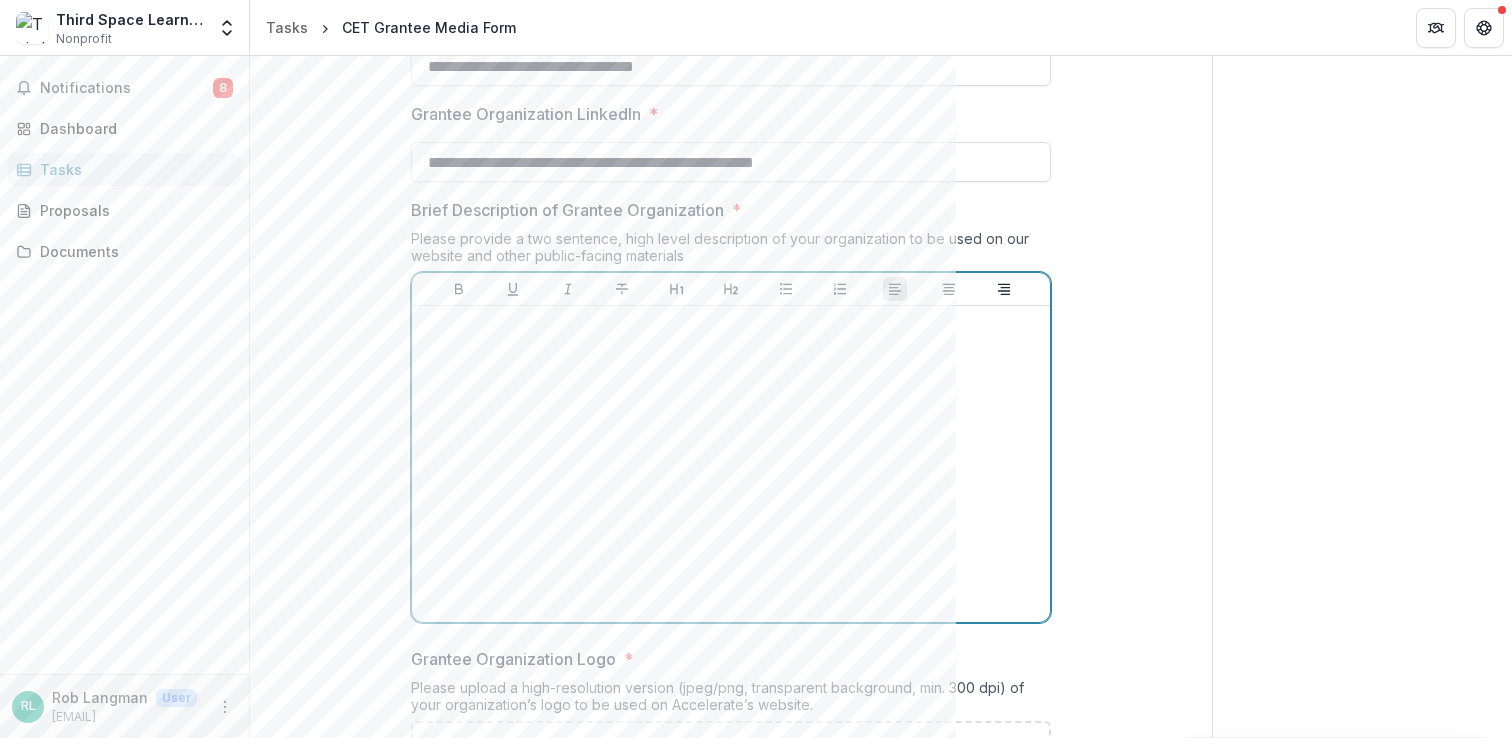 scroll, scrollTop: 1702, scrollLeft: 0, axis: vertical 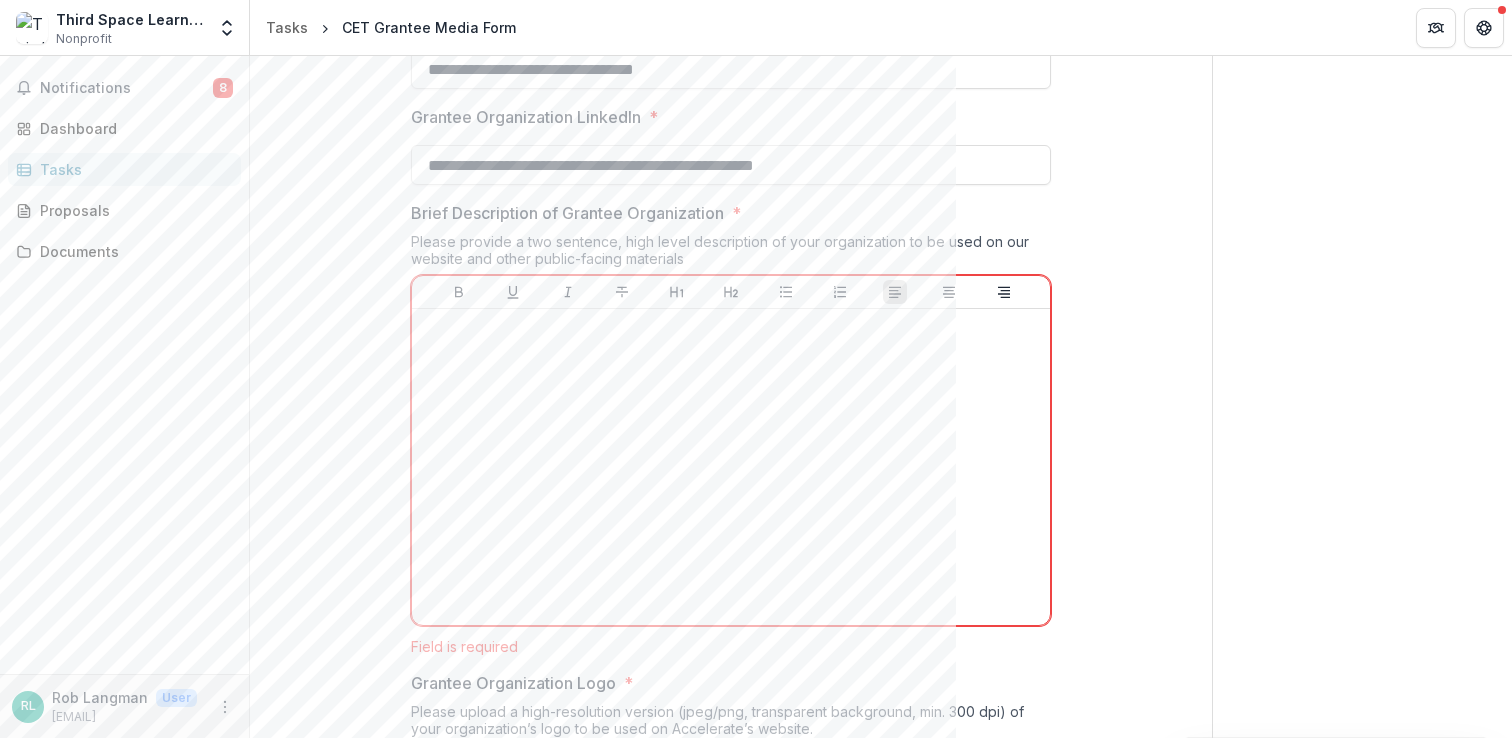 click on "Please provide a two sentence, high level description of your organization to be used on our website and other public-facing materials" at bounding box center (731, 254) 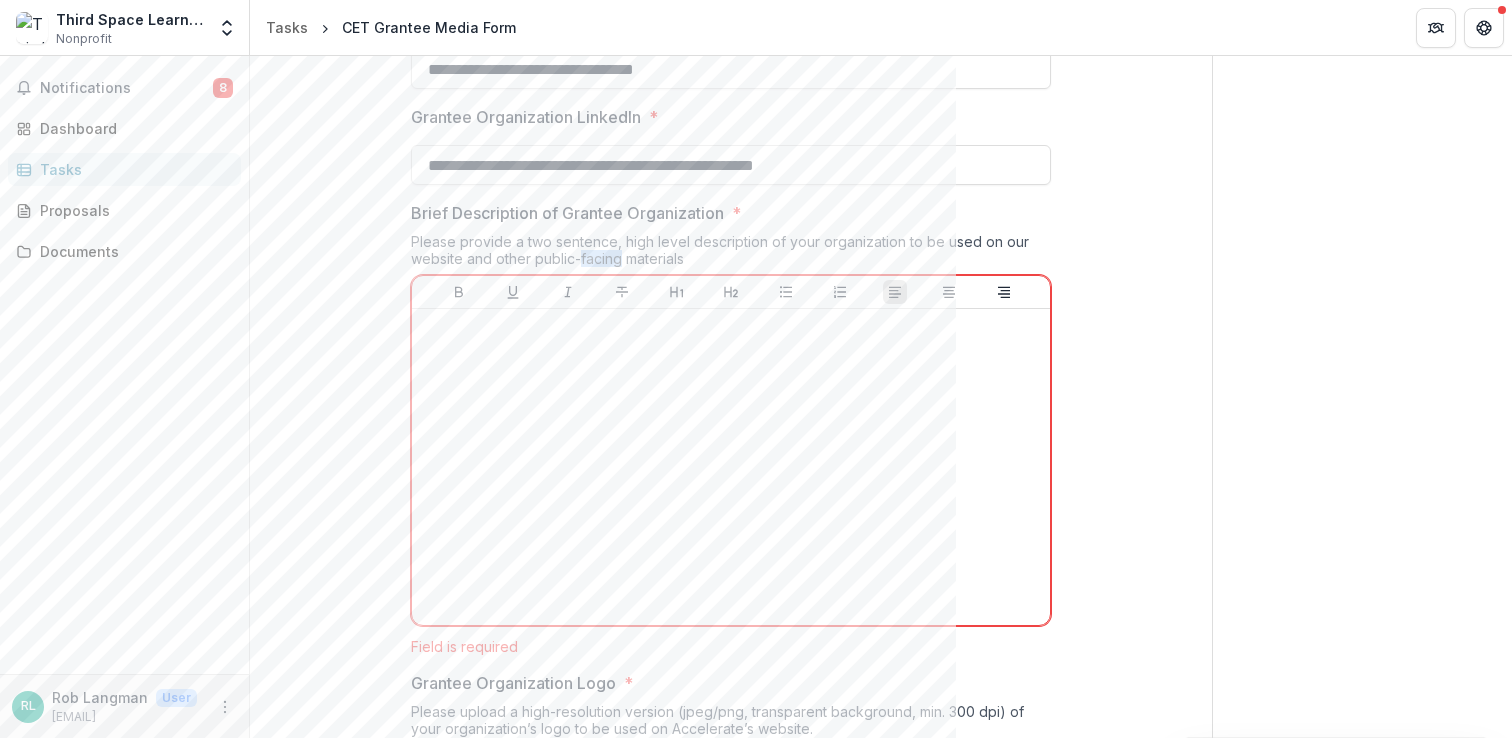 click on "Please provide a two sentence, high level description of your organization to be used on our website and other public-facing materials" at bounding box center [731, 254] 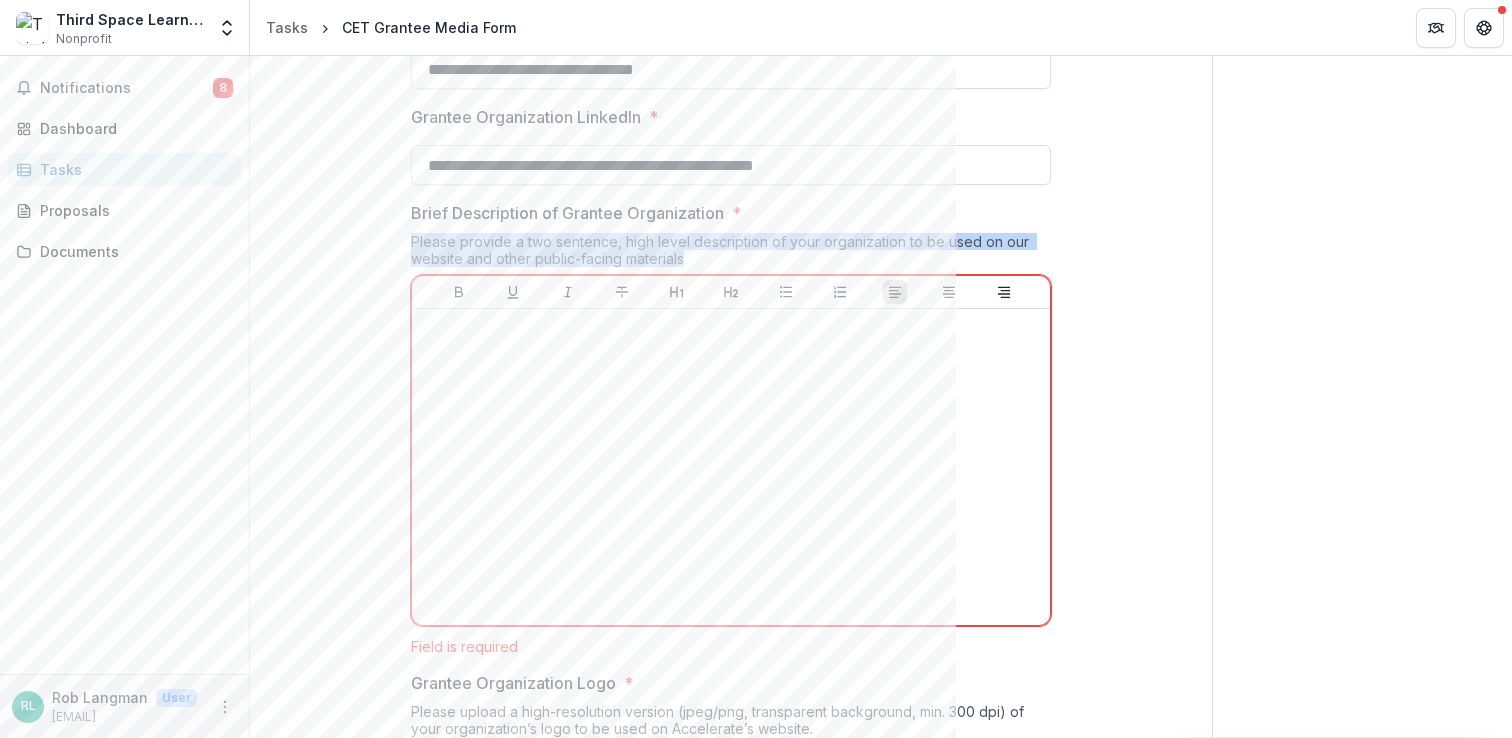 click on "Please provide a two sentence, high level description of your organization to be used on our website and other public-facing materials" at bounding box center (731, 254) 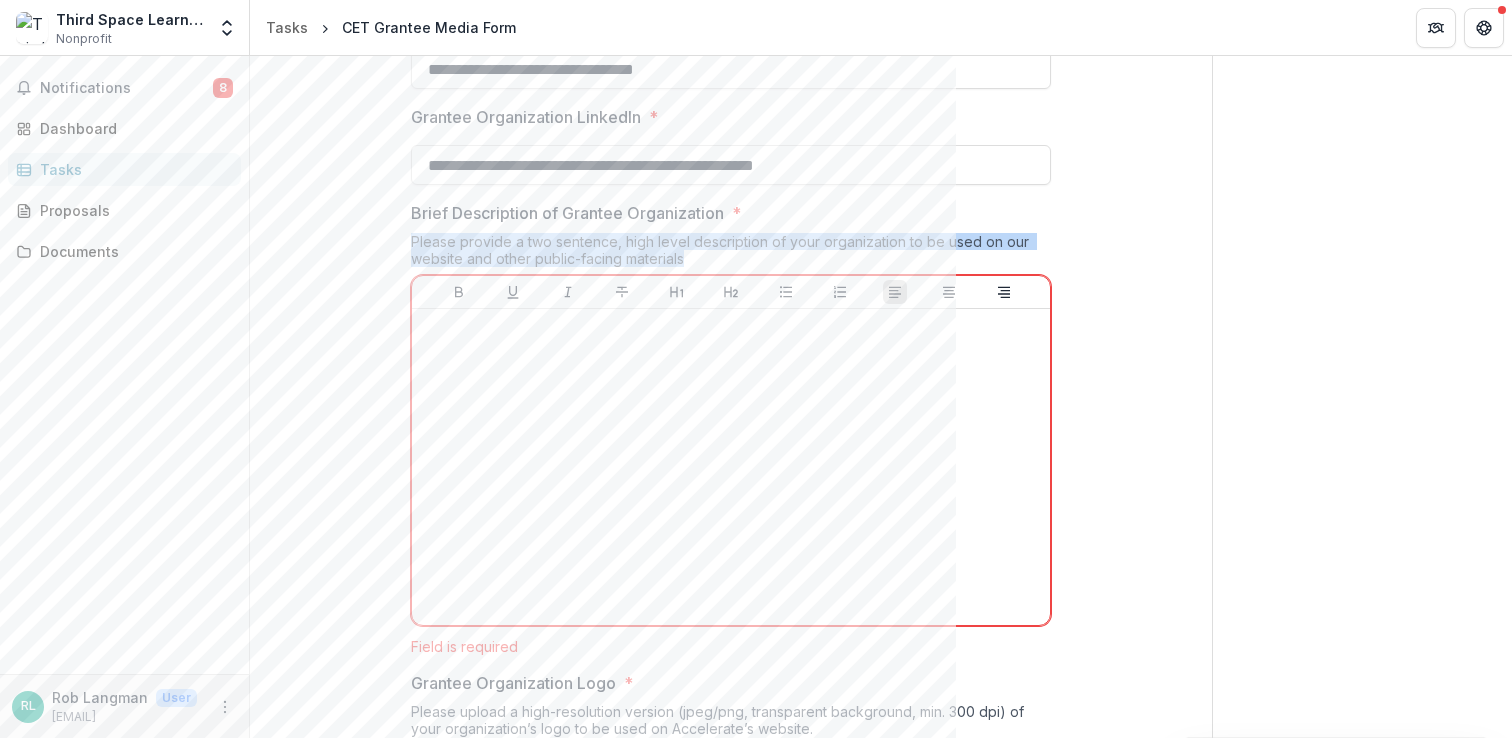 copy on "Please provide a two sentence, high level description of your organization to be used on our website and other public-facing materials" 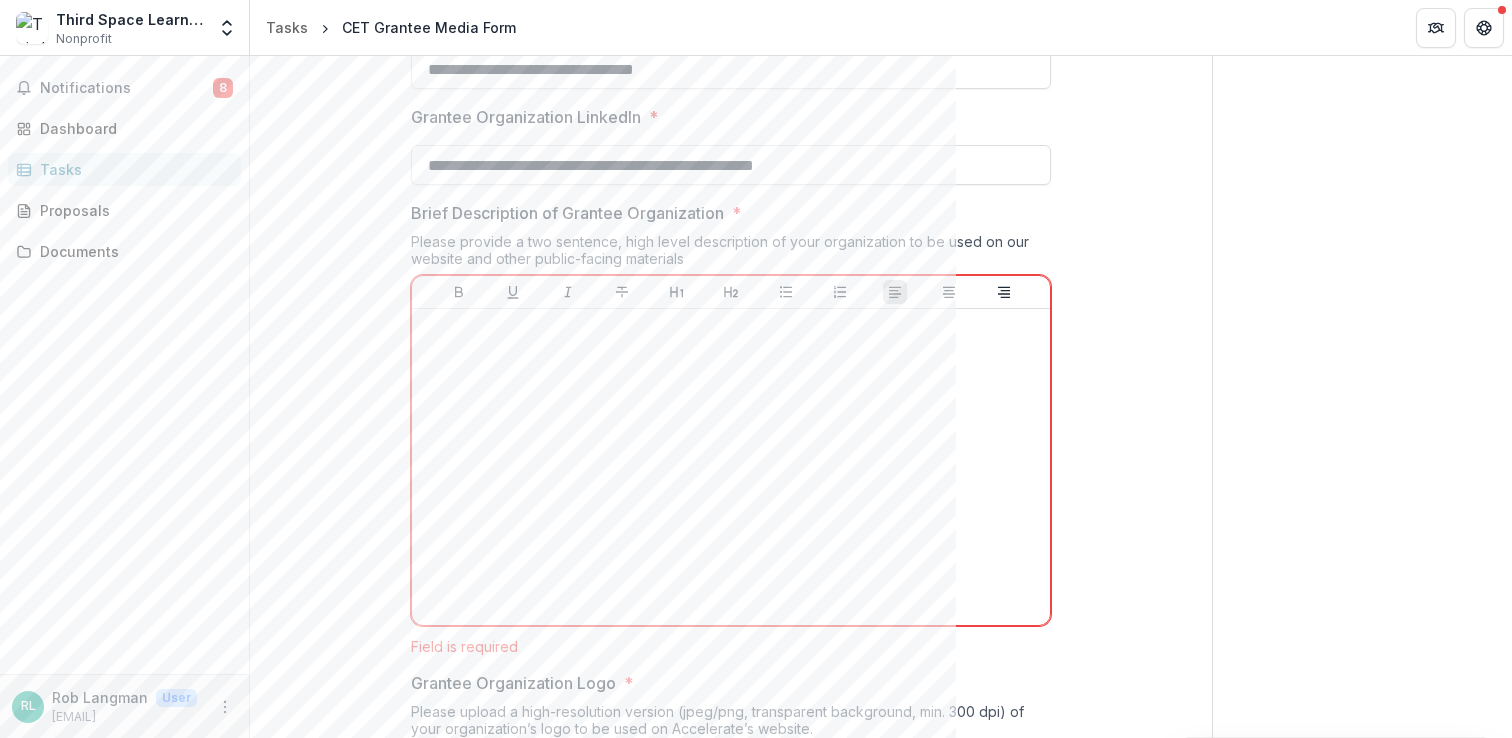 click on "**********" at bounding box center [731, -53] 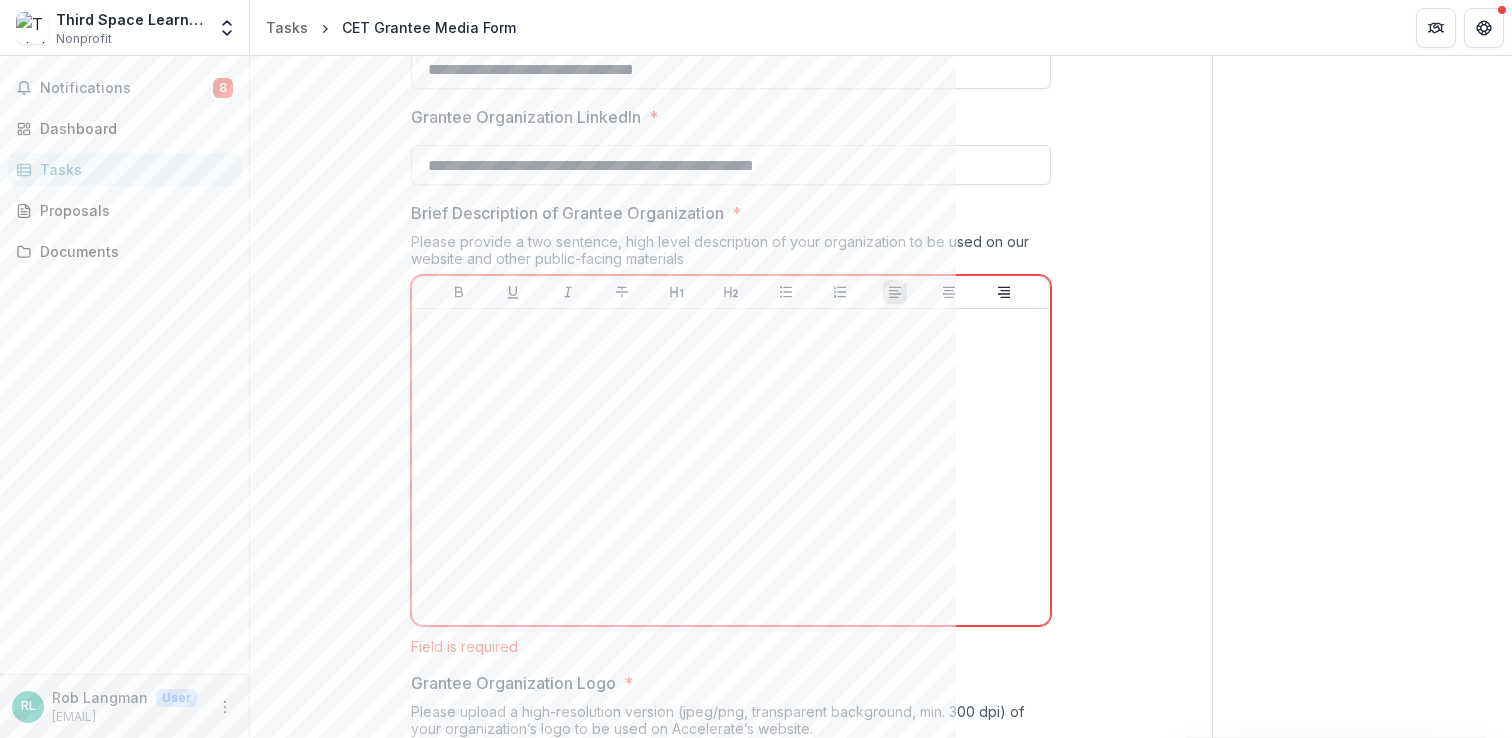 click on "**********" at bounding box center [731, -53] 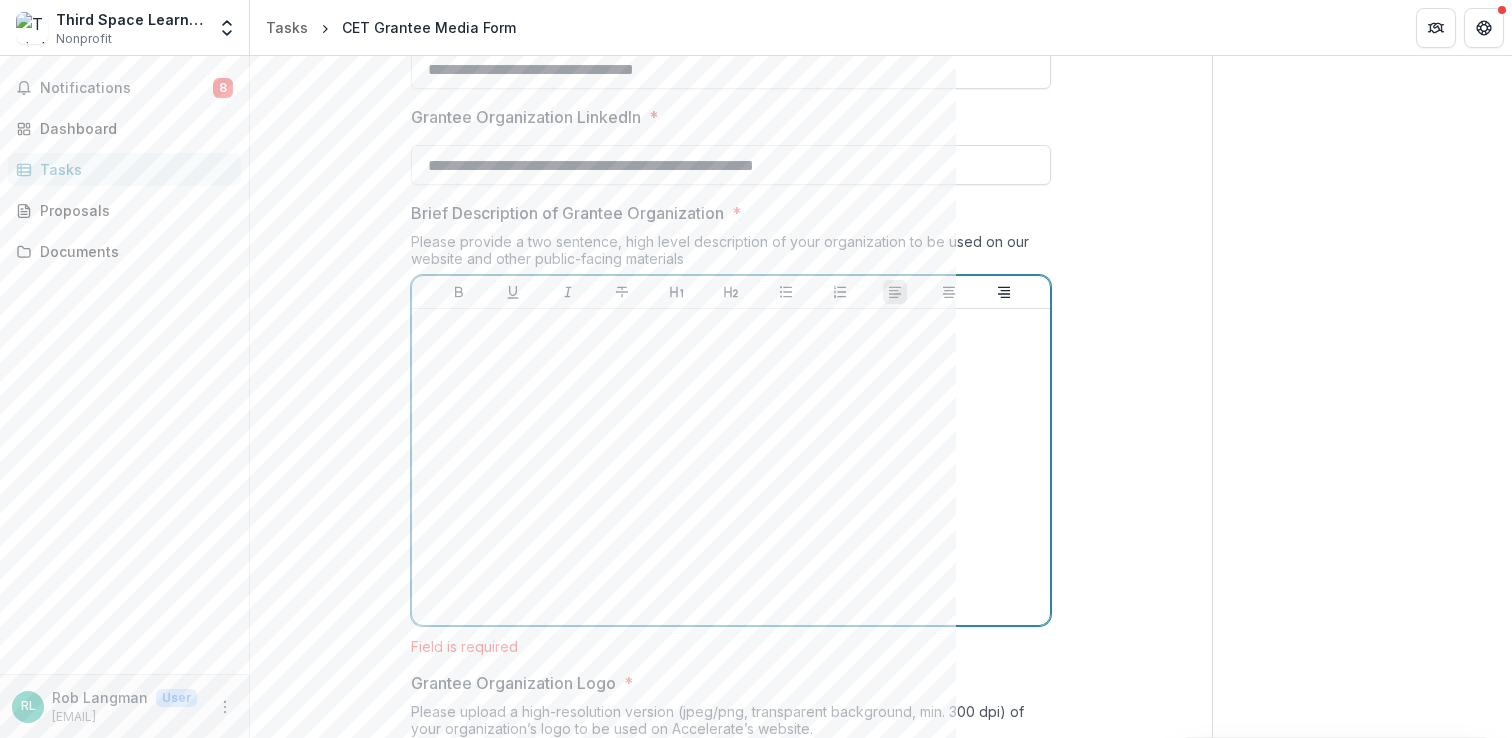click at bounding box center (731, 467) 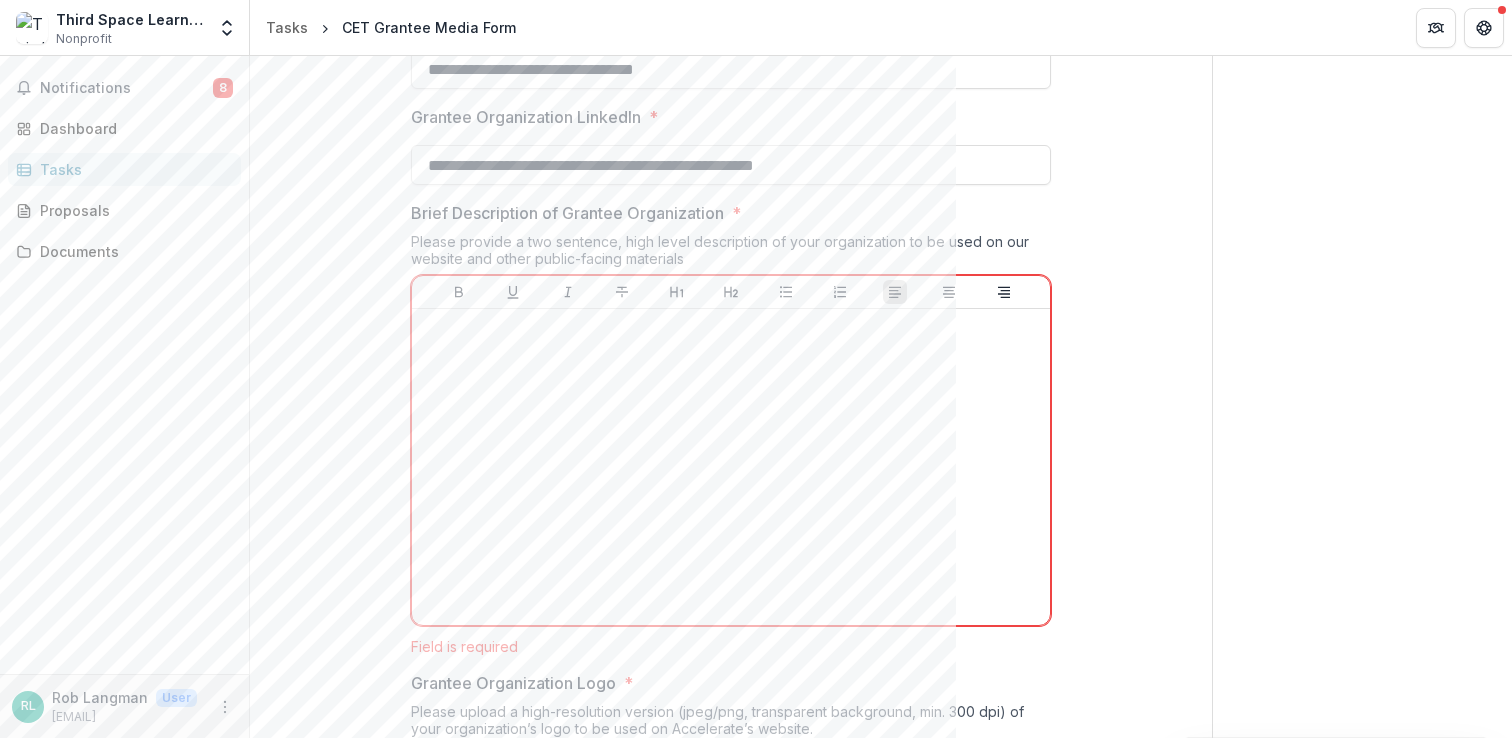 click on "Please provide a two sentence, high level description of your organization to be used on our website and other public-facing materials" at bounding box center (731, 254) 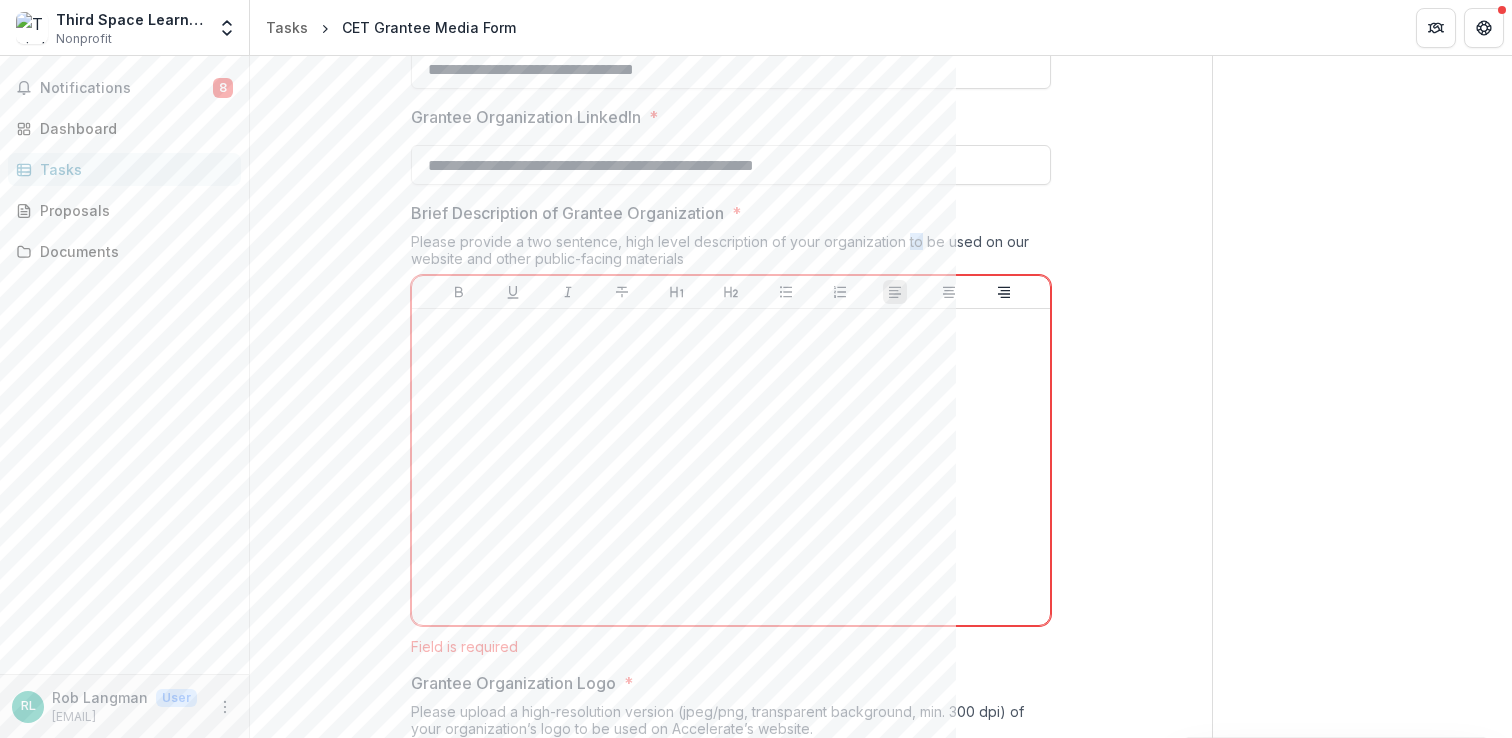 click on "Please provide a two sentence, high level description of your organization to be used on our website and other public-facing materials" at bounding box center [731, 254] 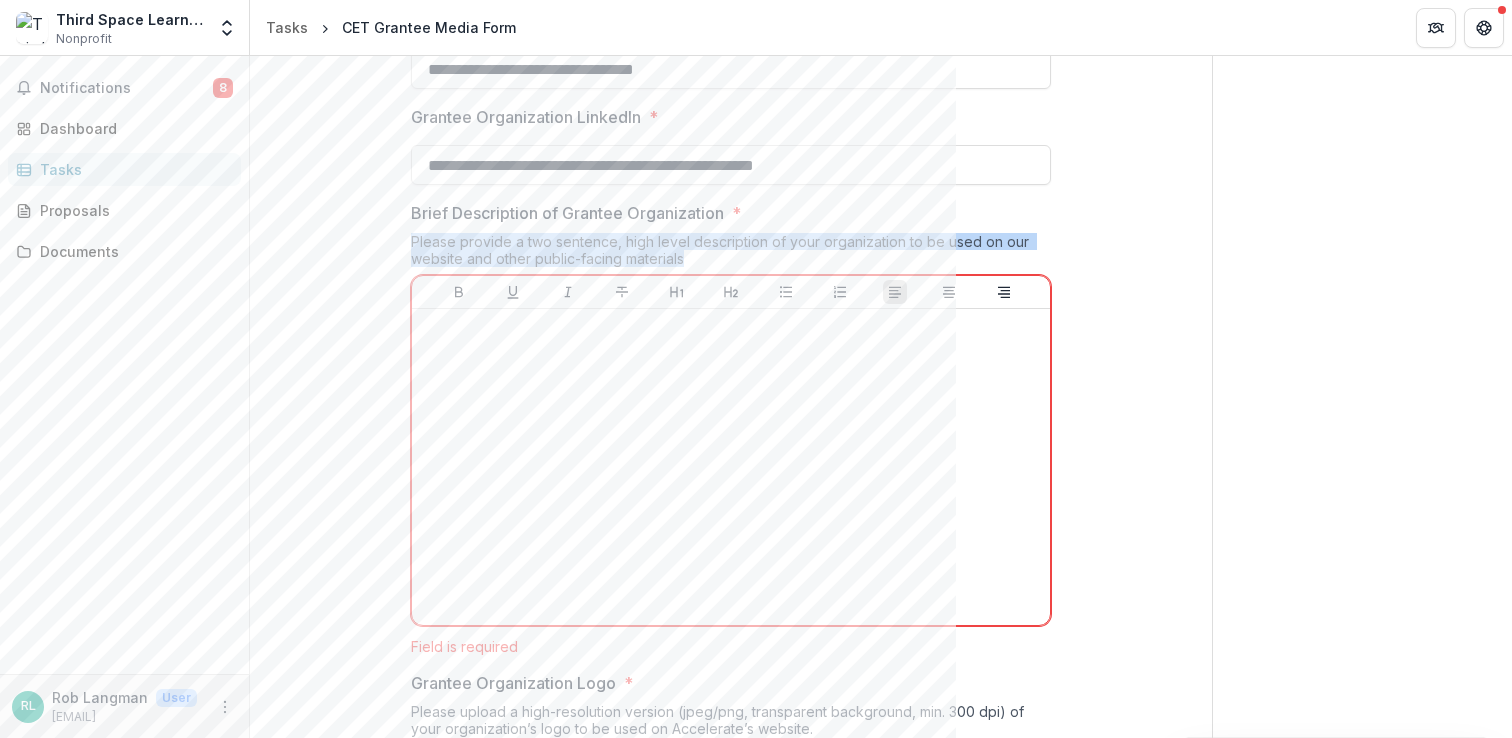 click on "Please provide a two sentence, high level description of your organization to be used on our website and other public-facing materials" at bounding box center [731, 254] 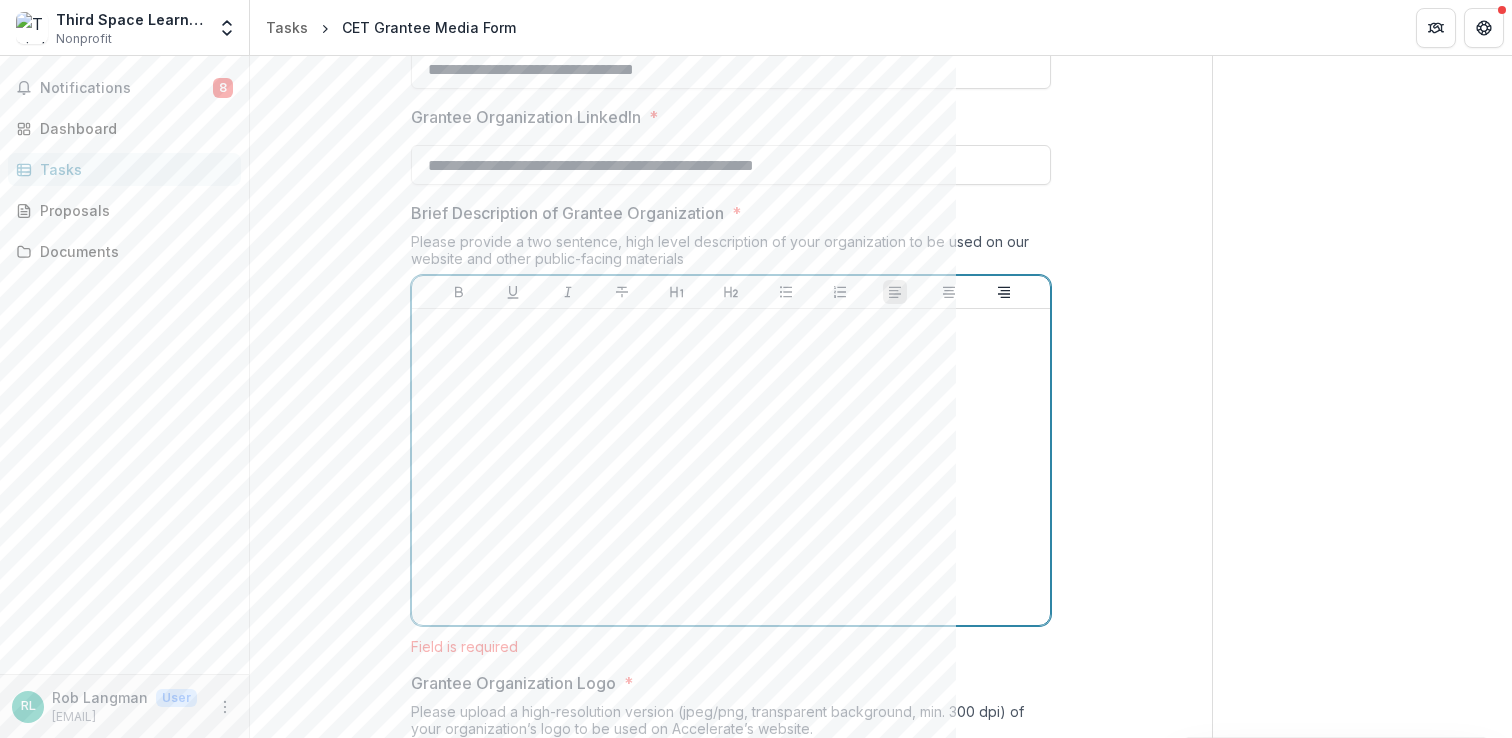 click at bounding box center (731, 328) 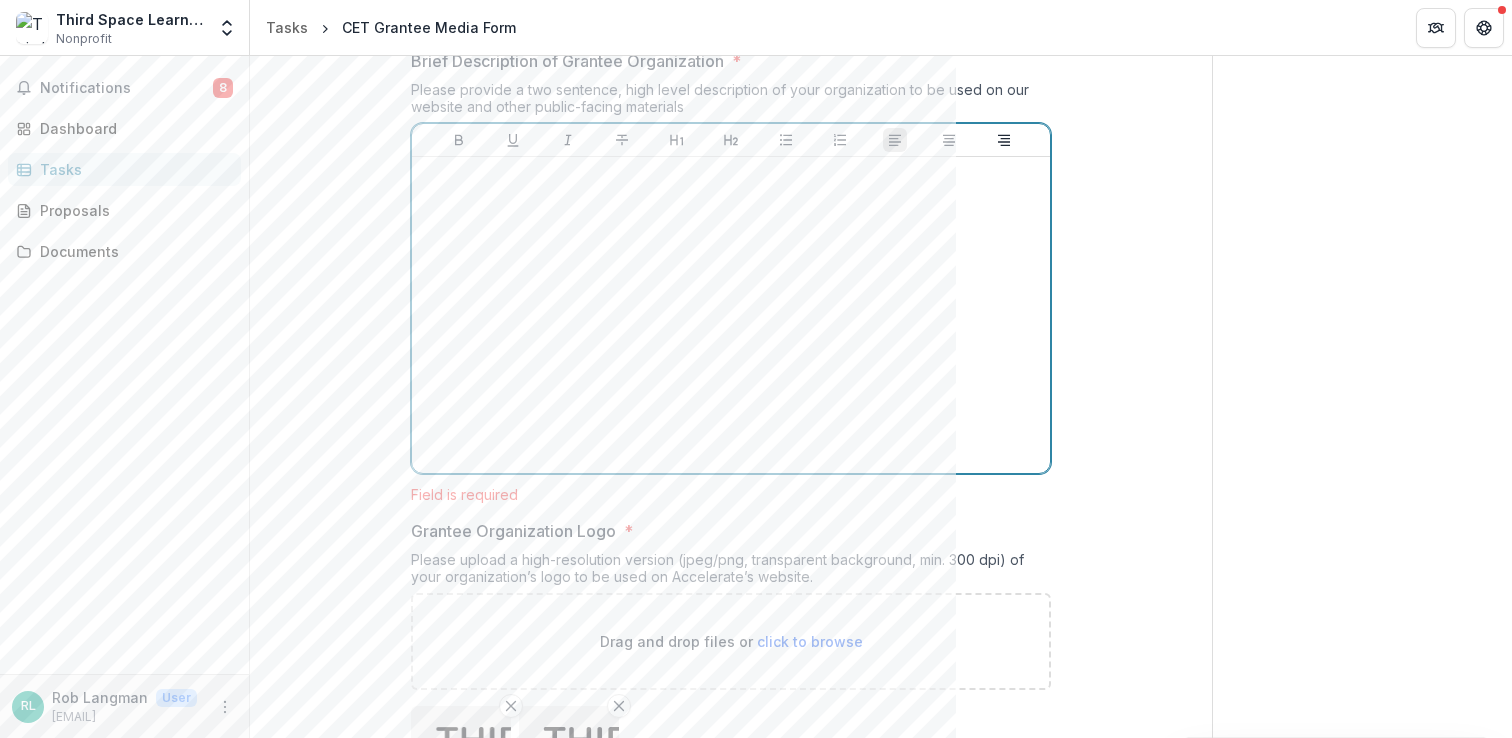 scroll, scrollTop: 1689, scrollLeft: 0, axis: vertical 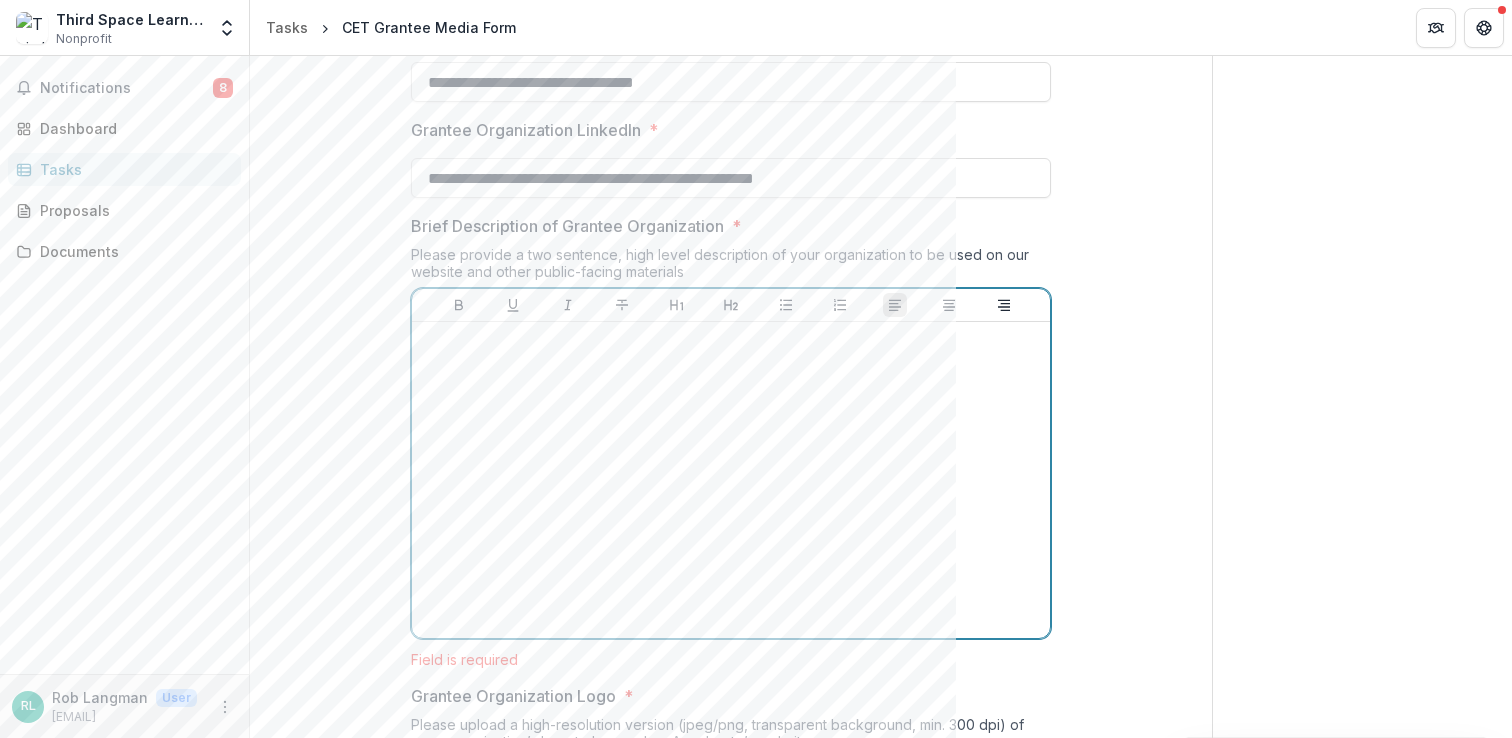 click at bounding box center (731, 480) 